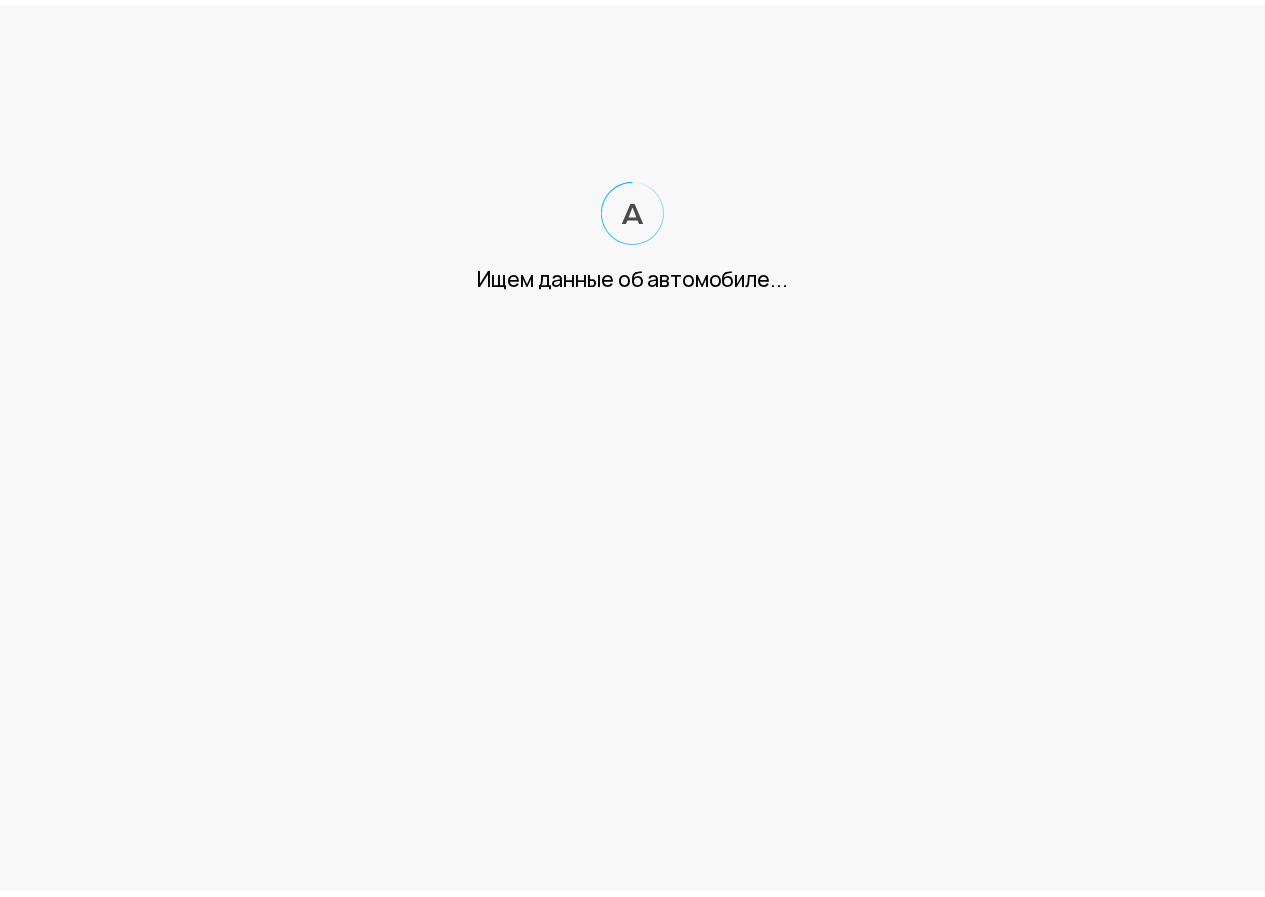 scroll, scrollTop: 0, scrollLeft: 0, axis: both 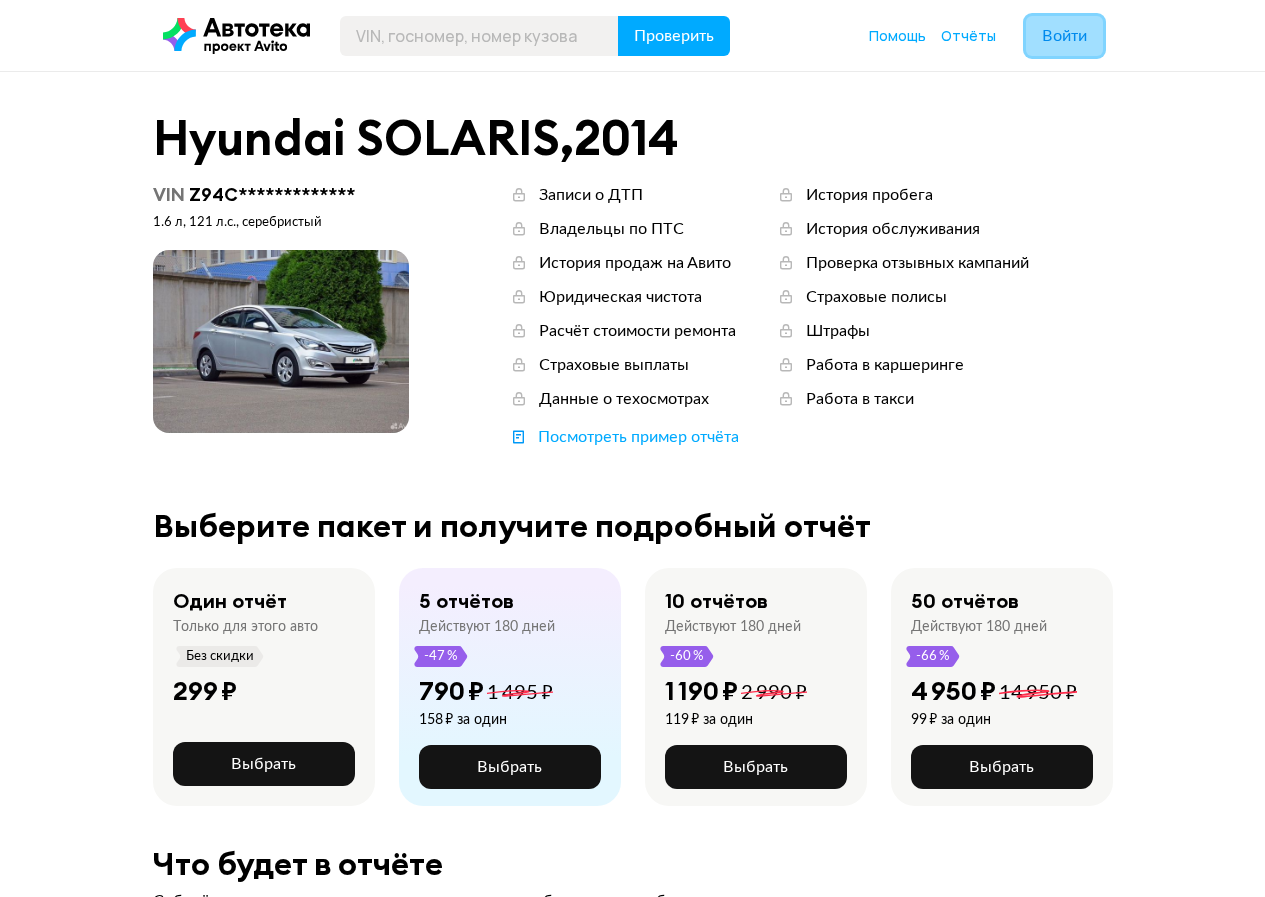 click on "Войти" at bounding box center (1064, 36) 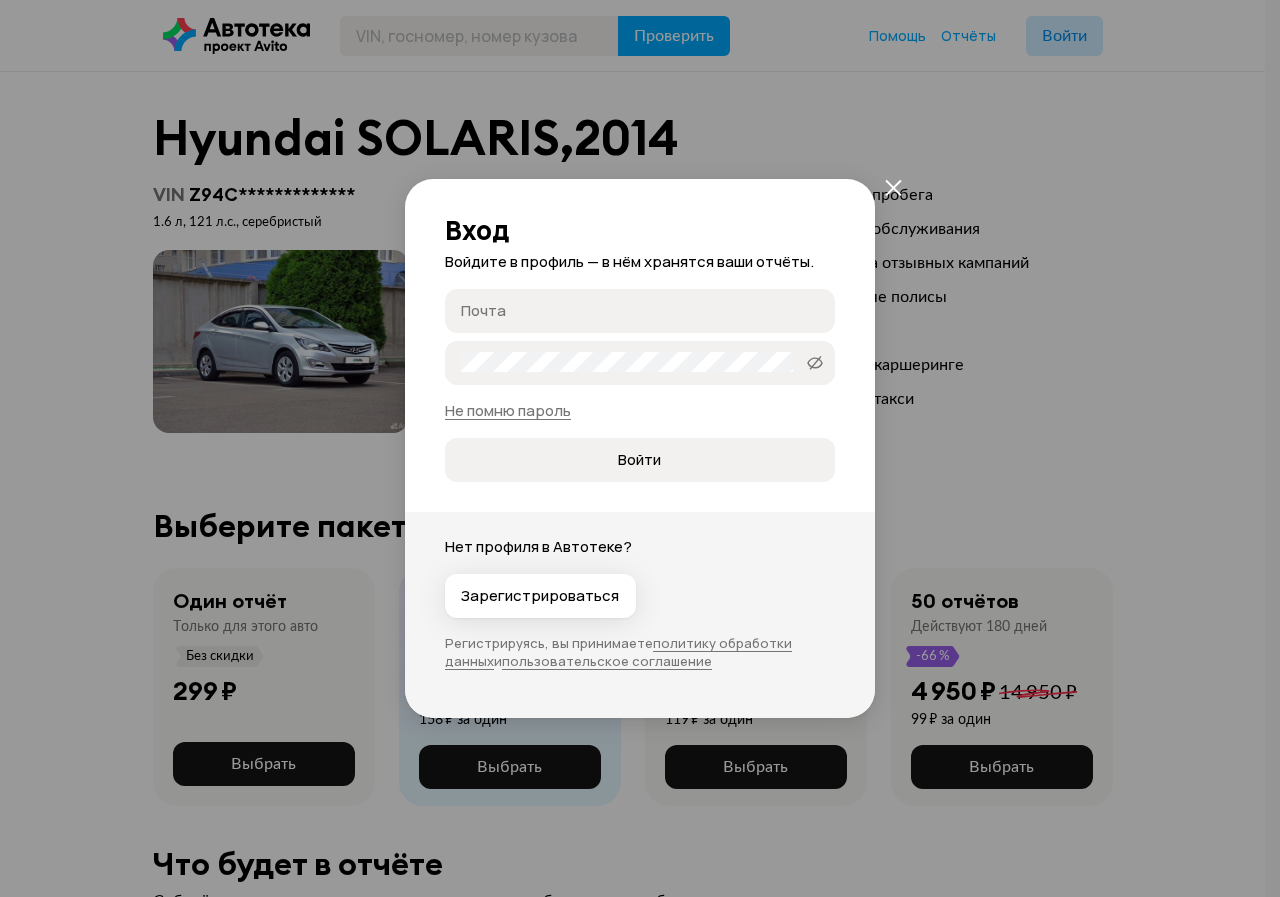 type 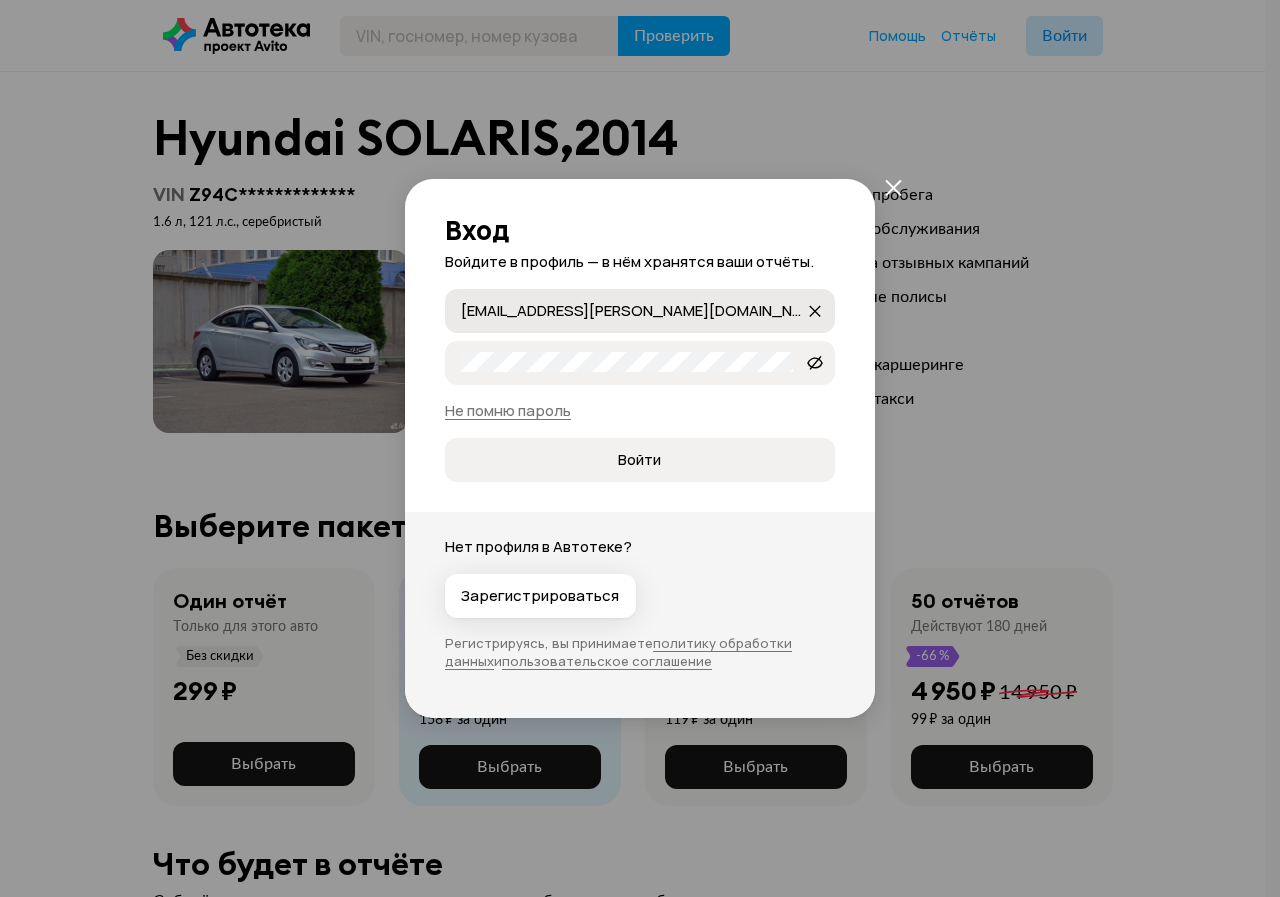 click on "a.gurkalov@leon-avto.com a.gurkalov@leon-avto.com" at bounding box center (815, 311) 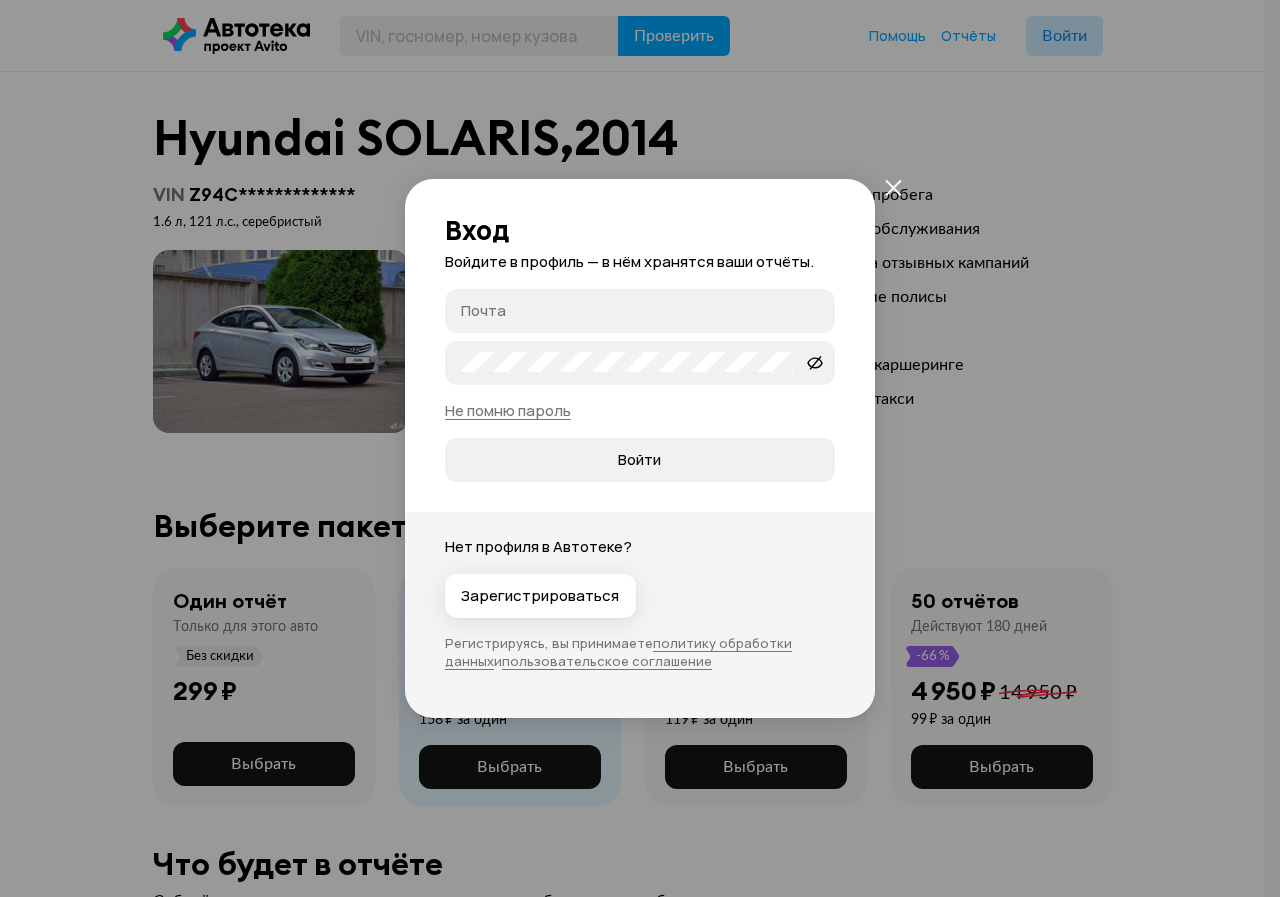 click on "Почта" at bounding box center (643, 310) 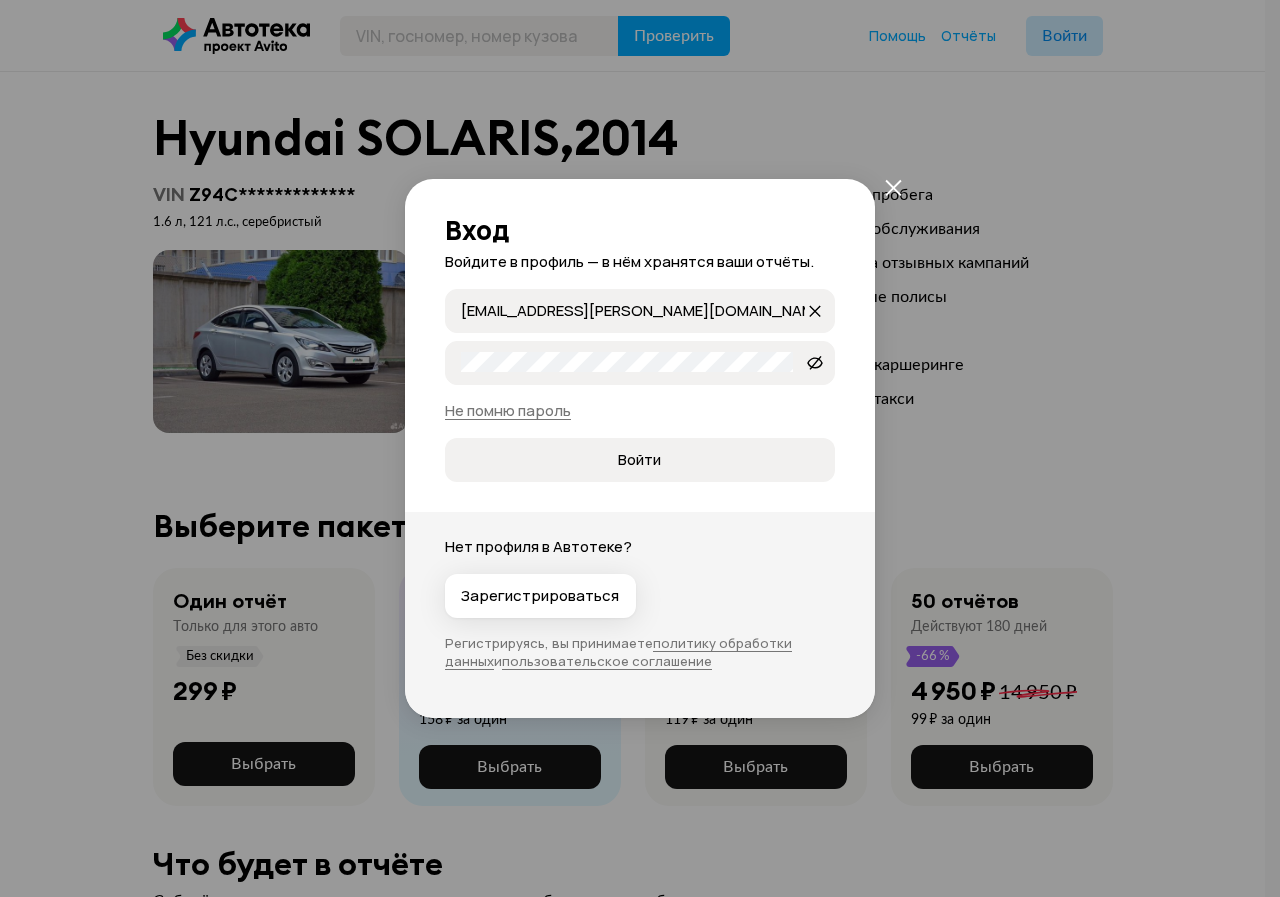 drag, startPoint x: 531, startPoint y: 316, endPoint x: 344, endPoint y: 306, distance: 187.26718 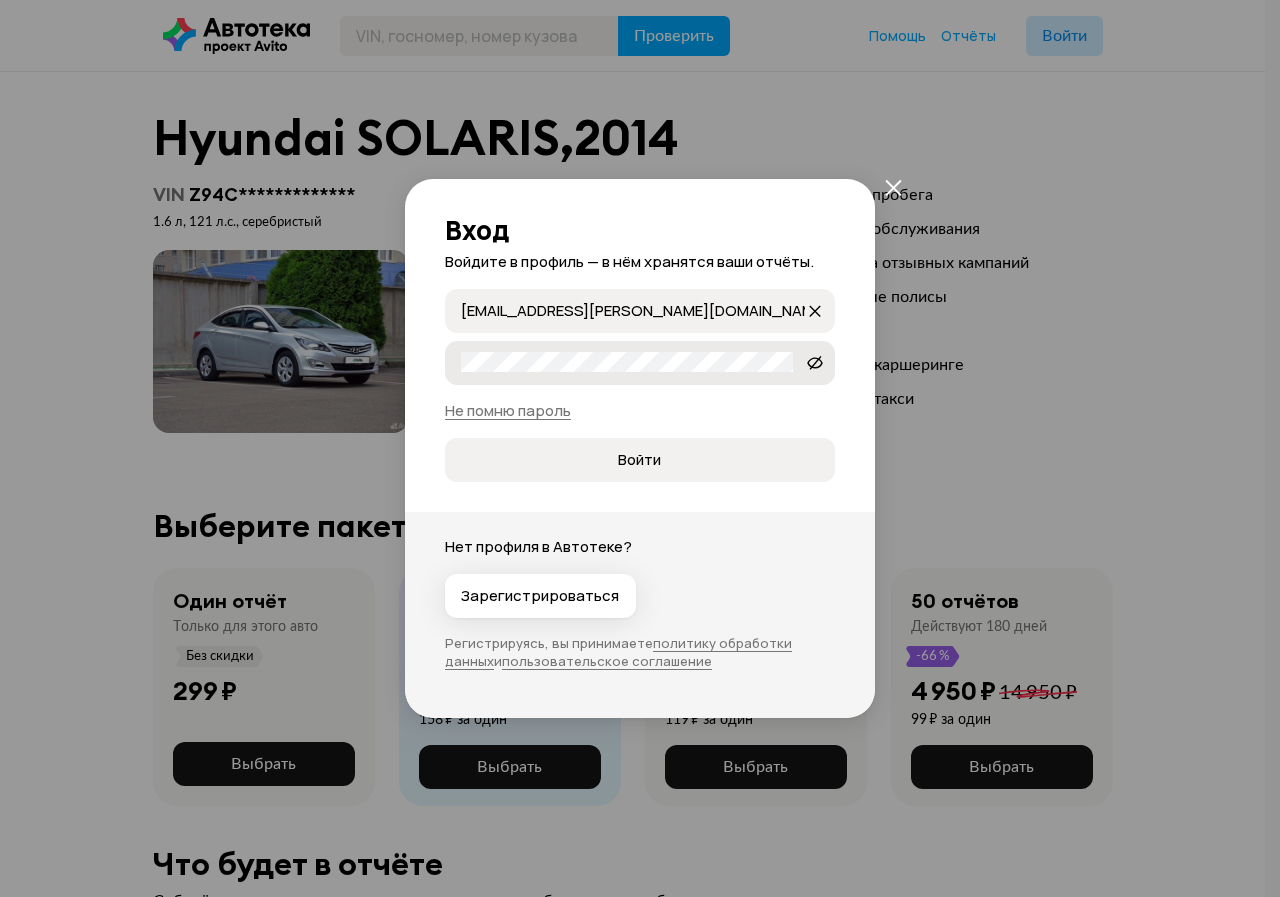 type on "k.ivanko@leon-avto.com" 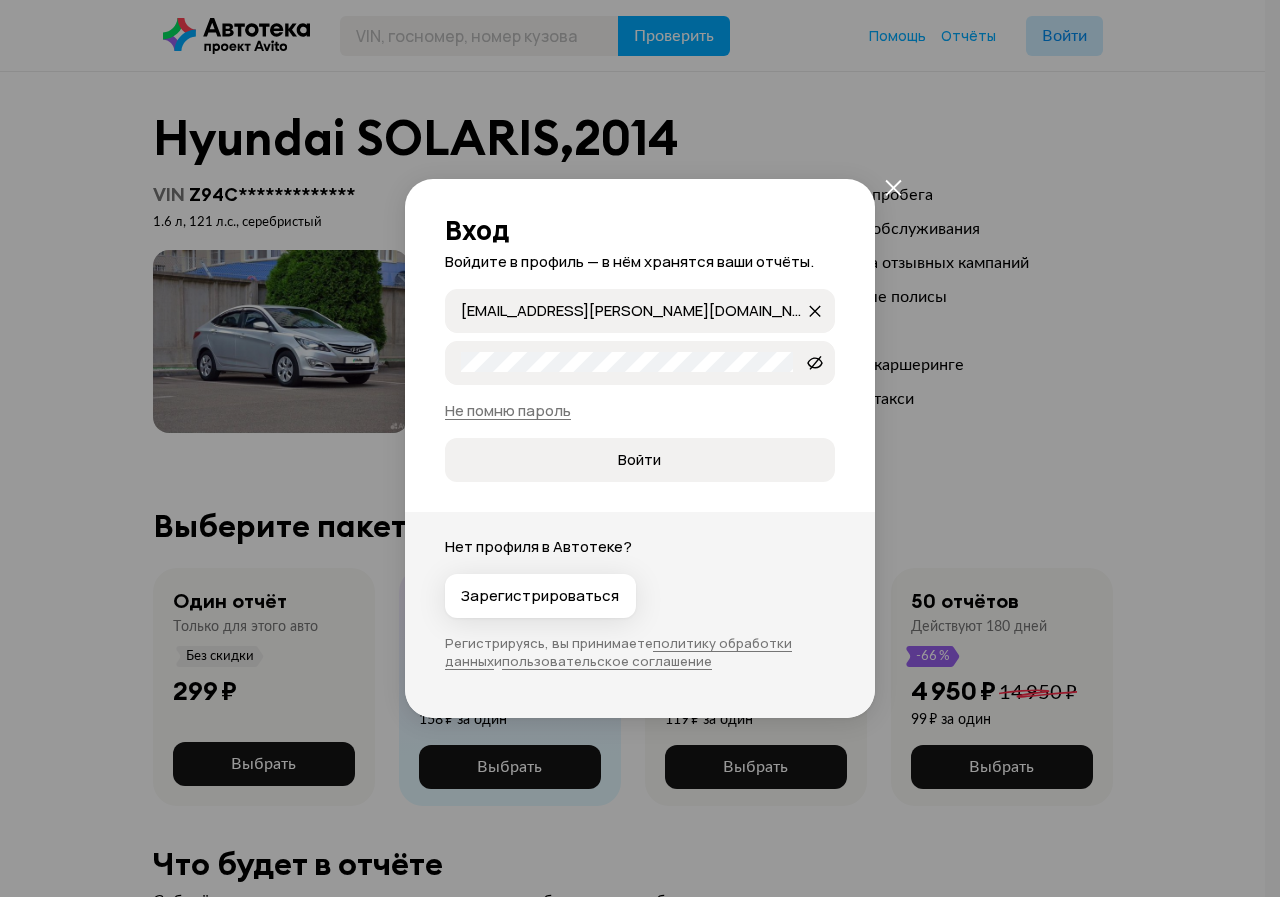 click on "Вход Войдите в профиль — в нём хранятся ваши отчёты. k.ivanko@leon-avto.com k.ivanko@leon-avto.com LLLeonAAAvto2024!!   Не помню пароль Войти Нет профиля в Автотеке? Зарегистрироваться Регистрируясь, вы принимаете  политику обработки данных  и  пользовательское соглашение" at bounding box center (640, 448) 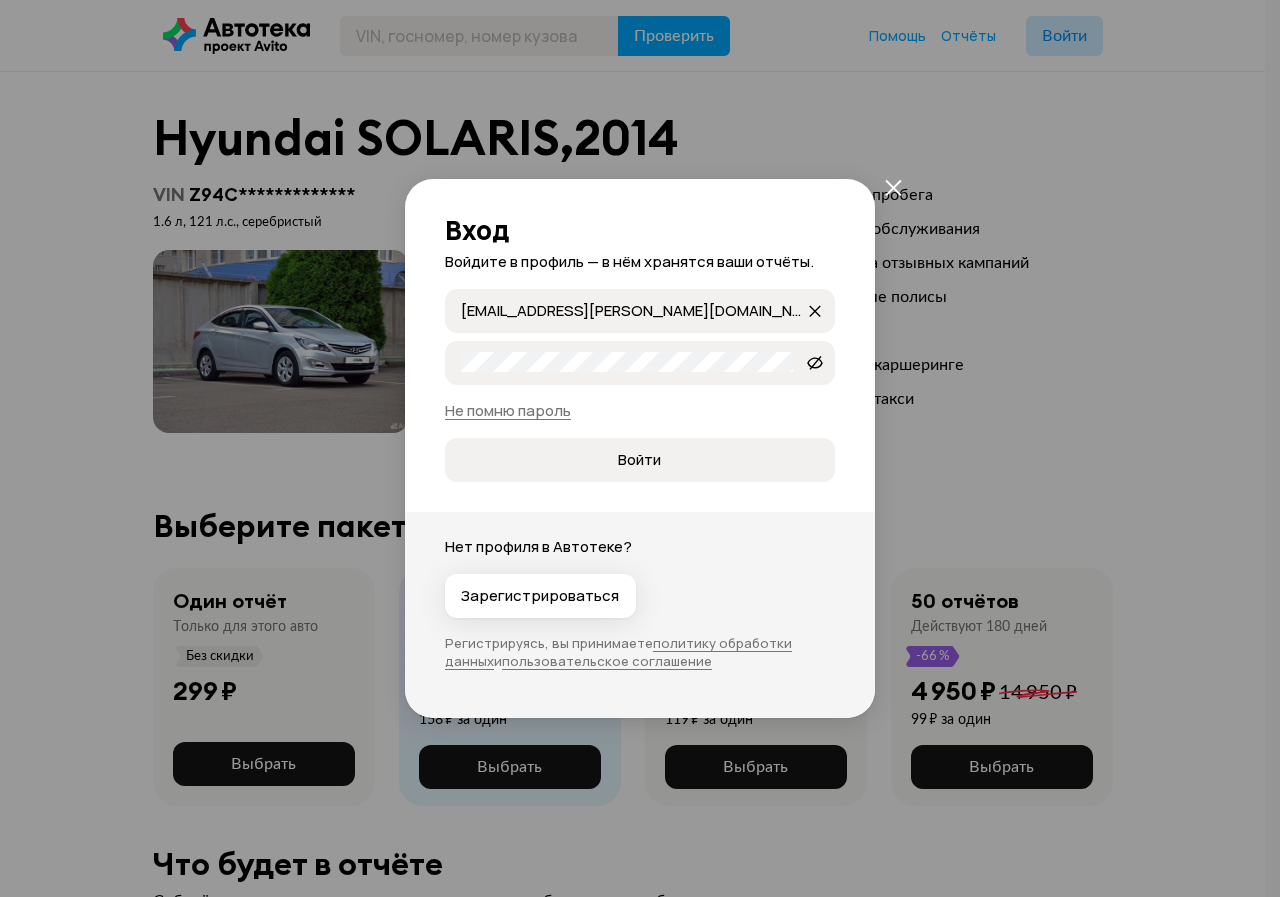 click on "Войти" at bounding box center (640, 460) 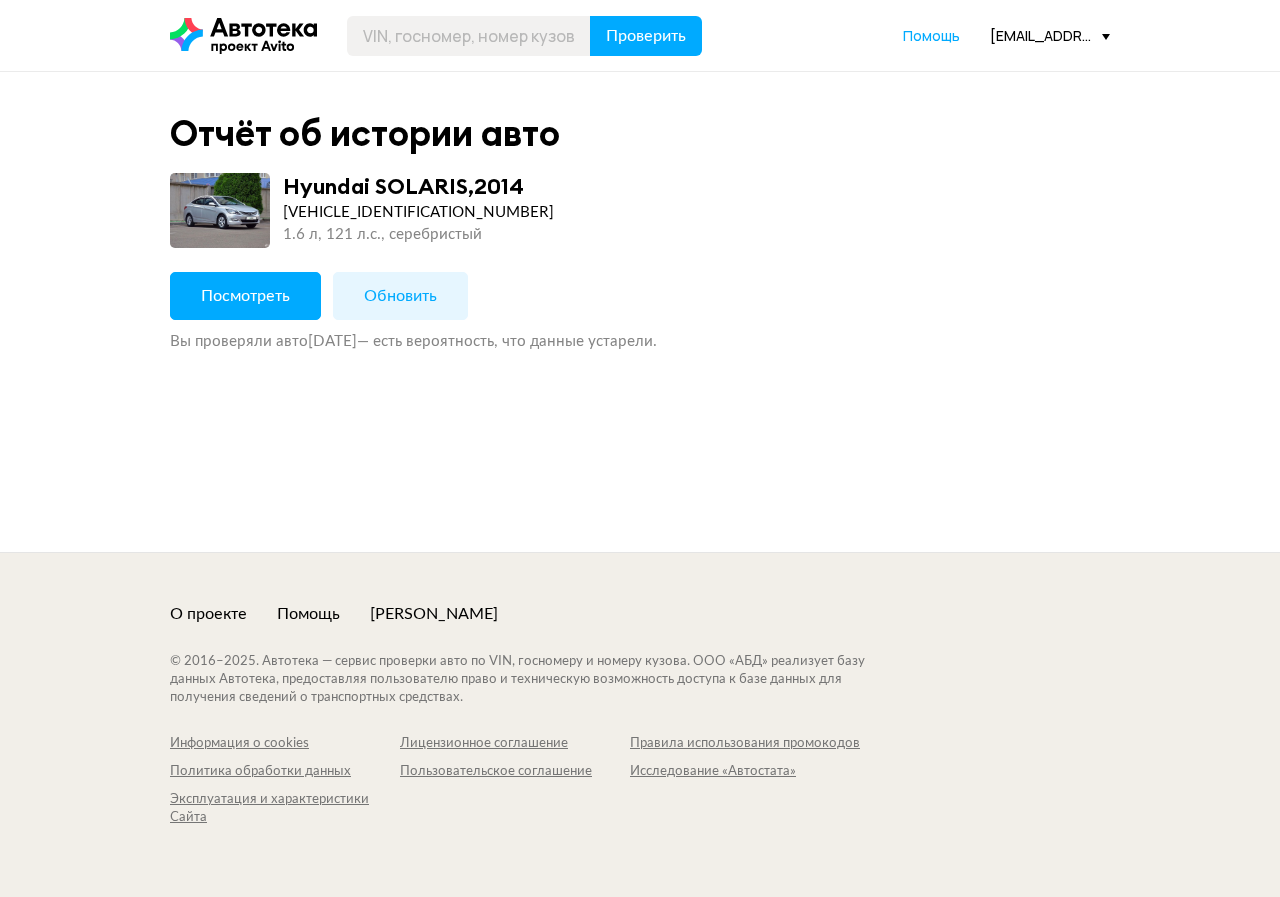 click on "Посмотреть" at bounding box center (245, 296) 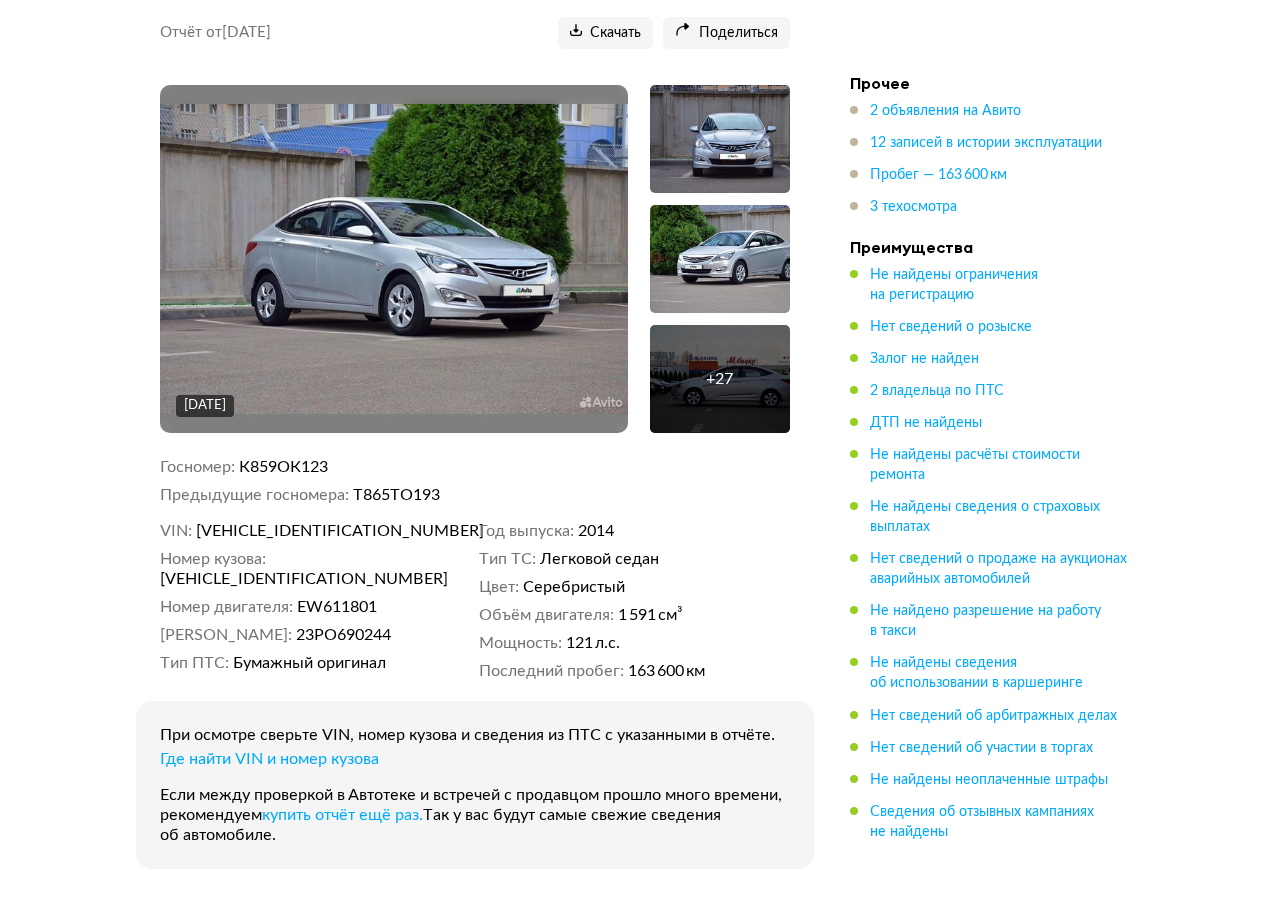 scroll, scrollTop: 0, scrollLeft: 0, axis: both 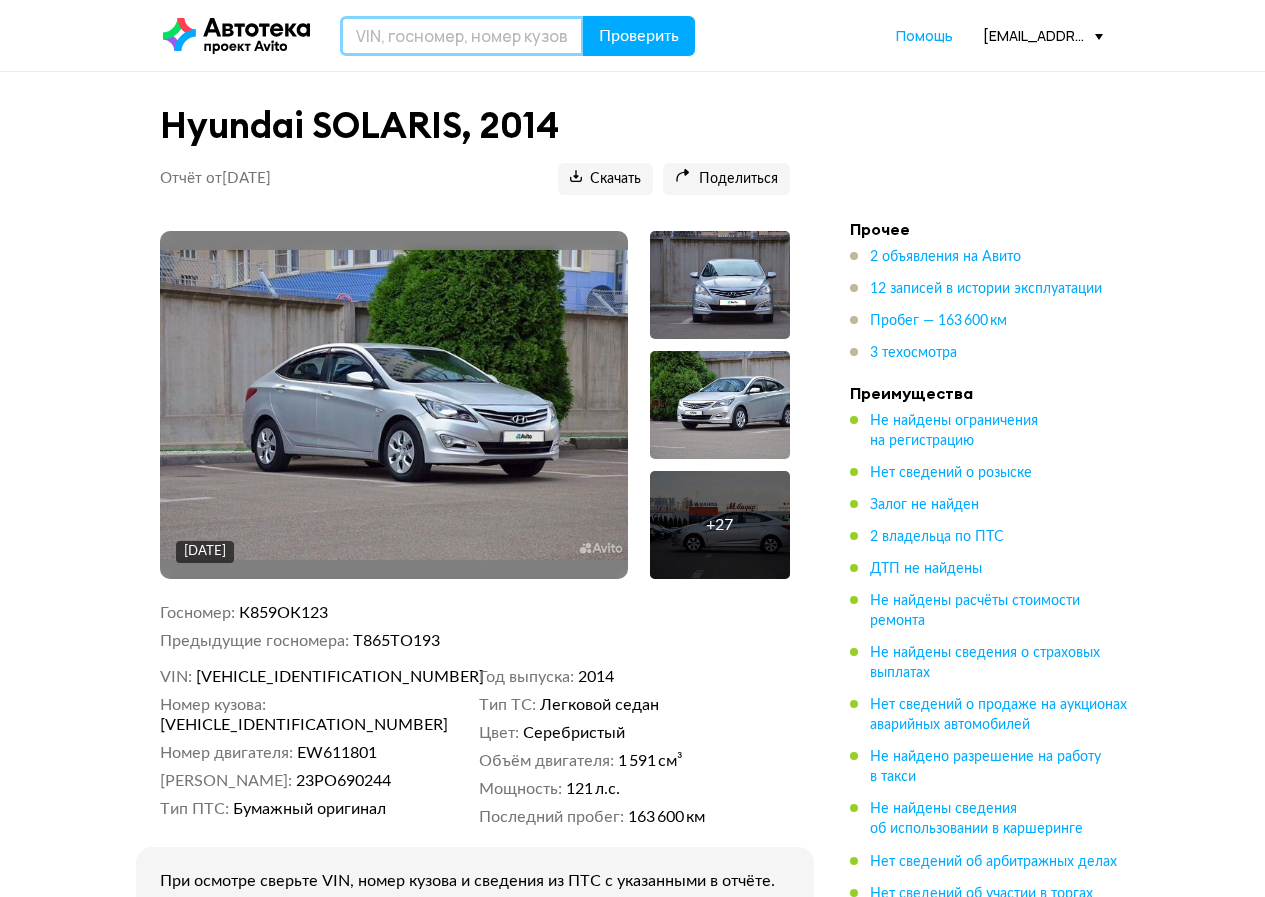 paste on "XWES381CDK0004647" 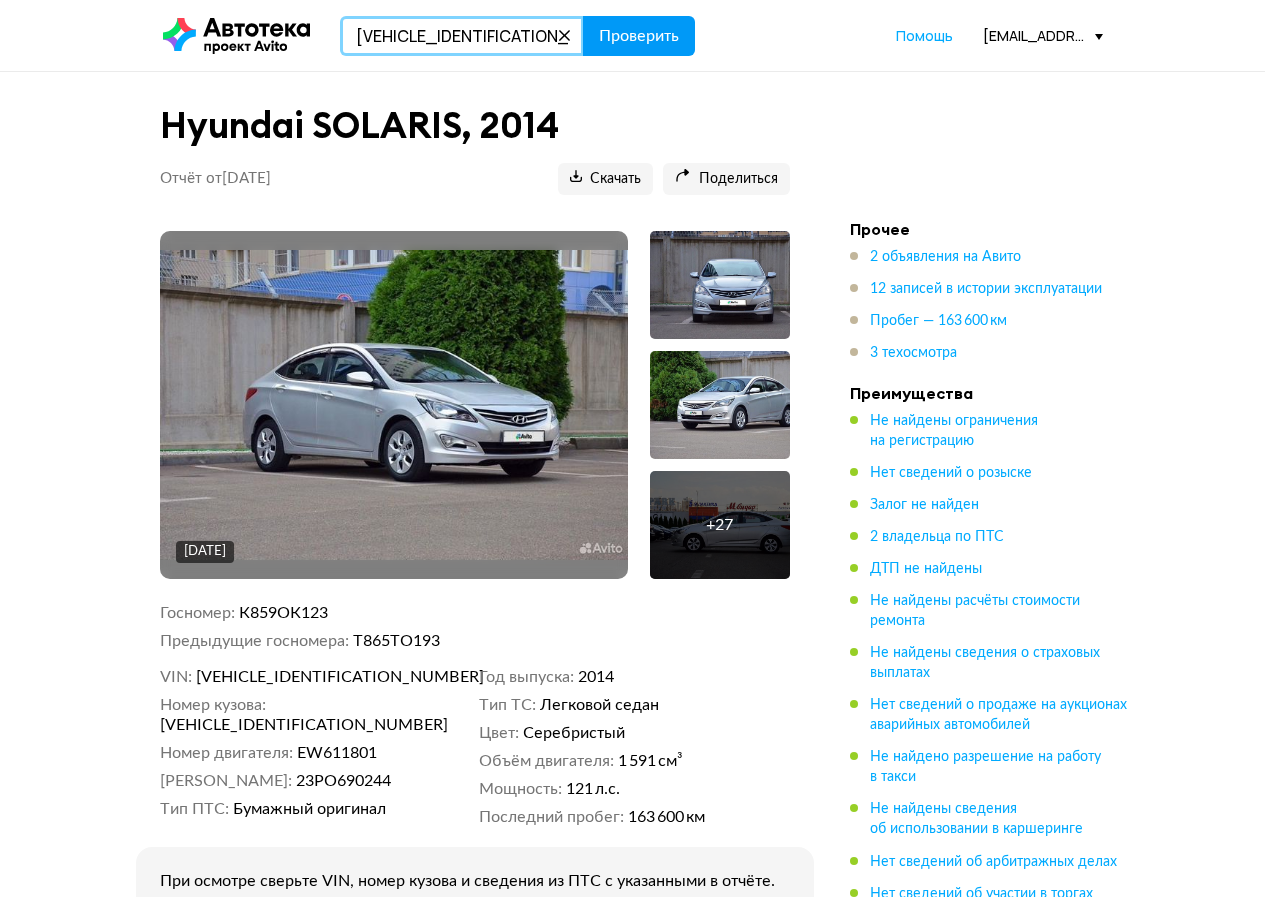 type on "XWES381CDK0004647" 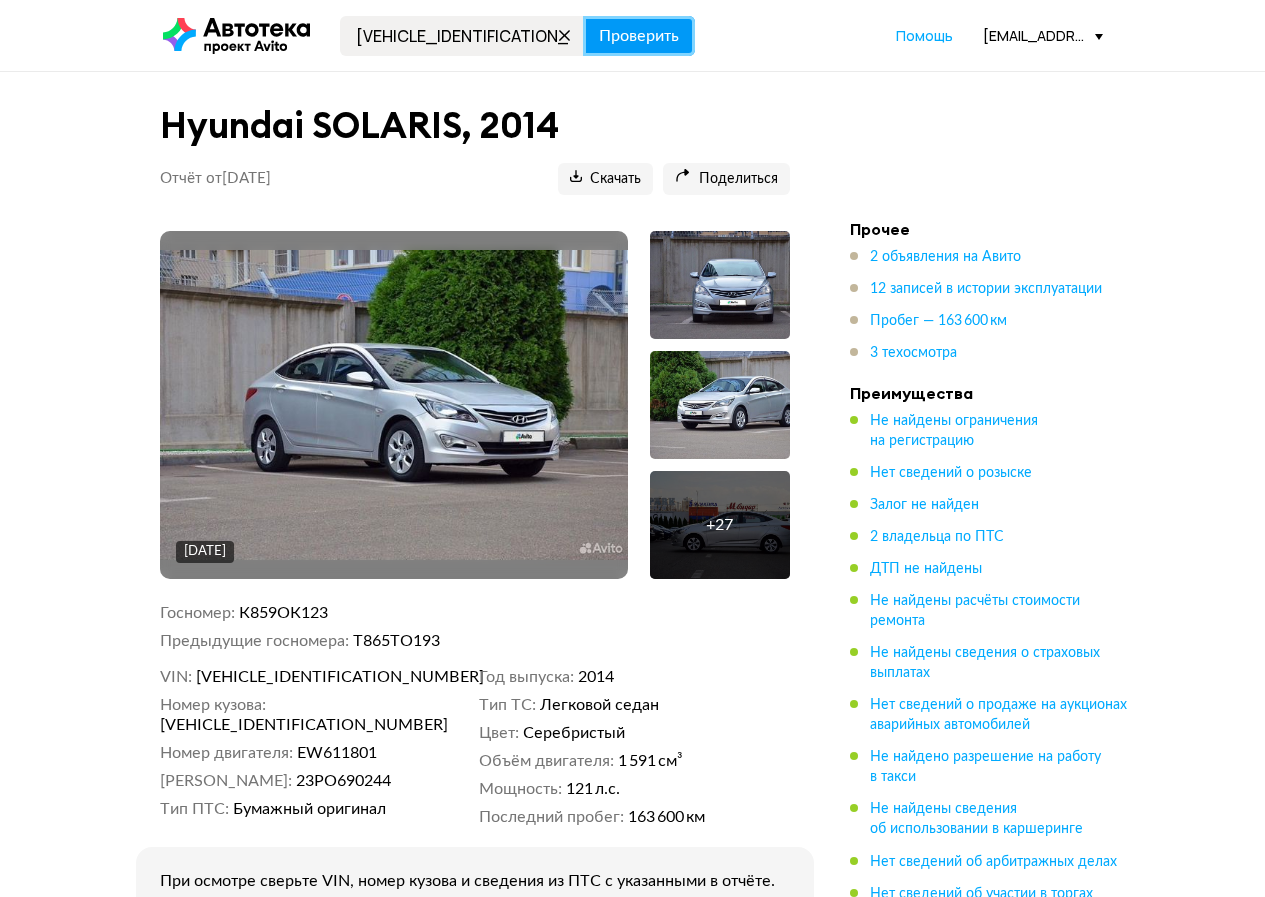 click on "Проверить" at bounding box center [639, 36] 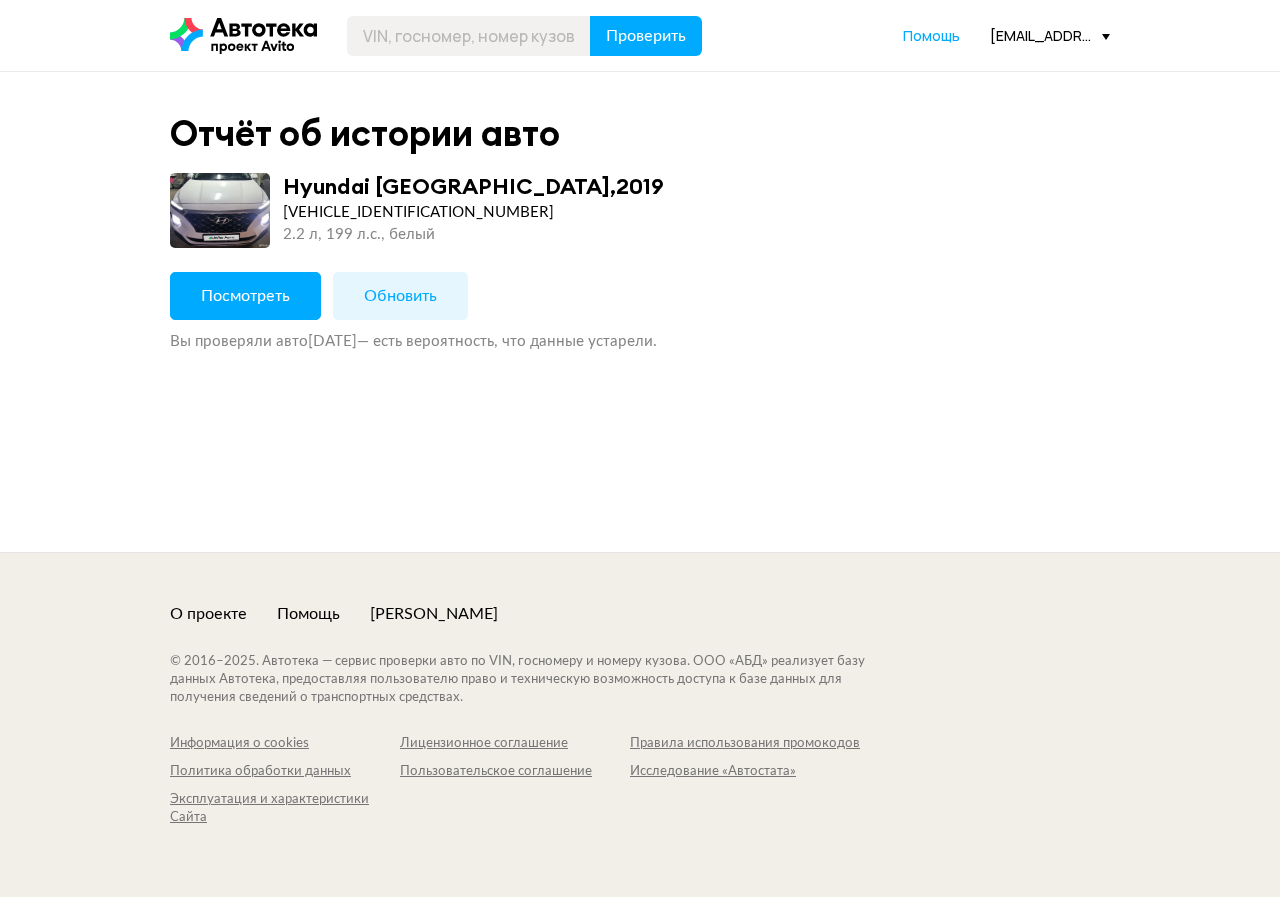 click on "Посмотреть" at bounding box center [245, 296] 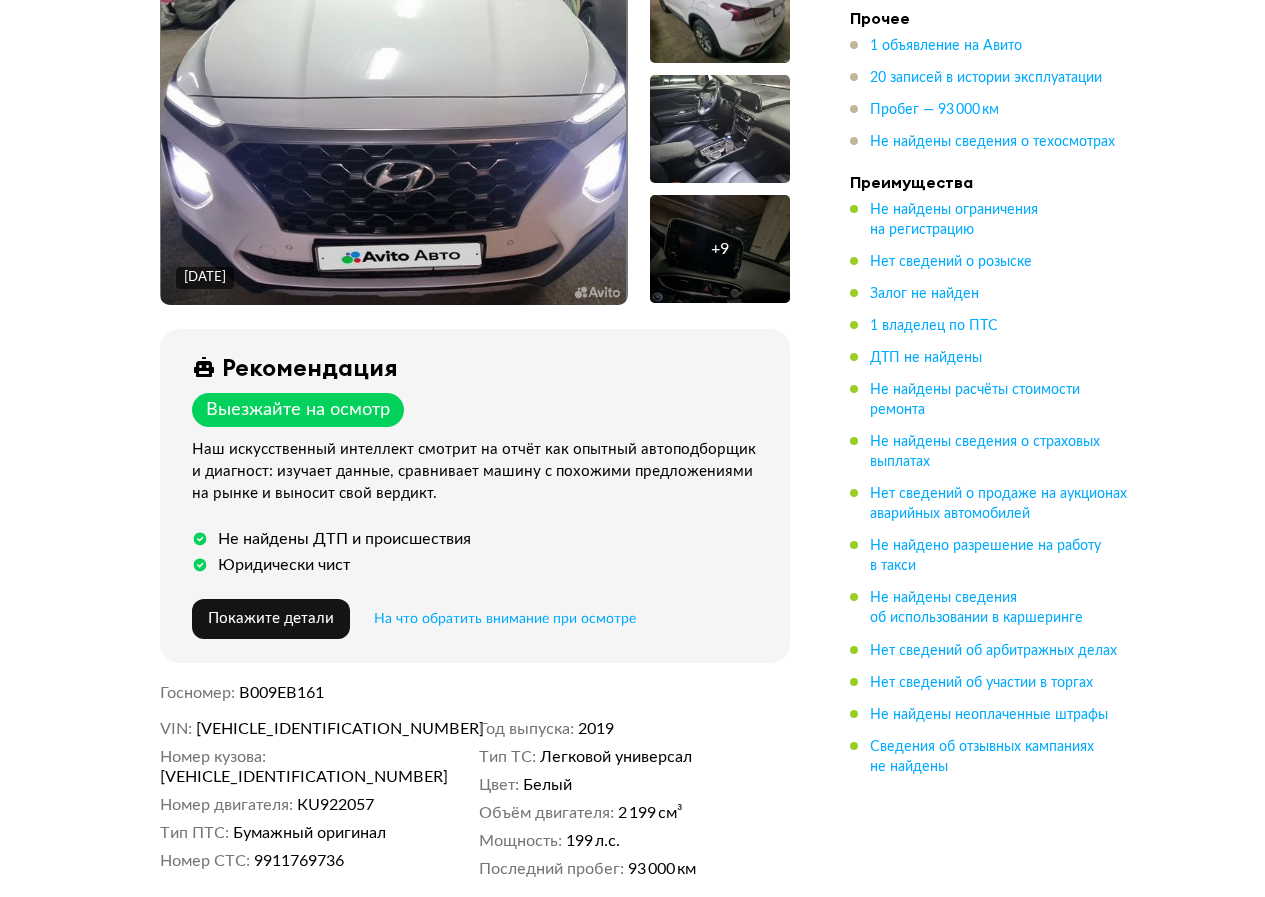 scroll, scrollTop: 0, scrollLeft: 0, axis: both 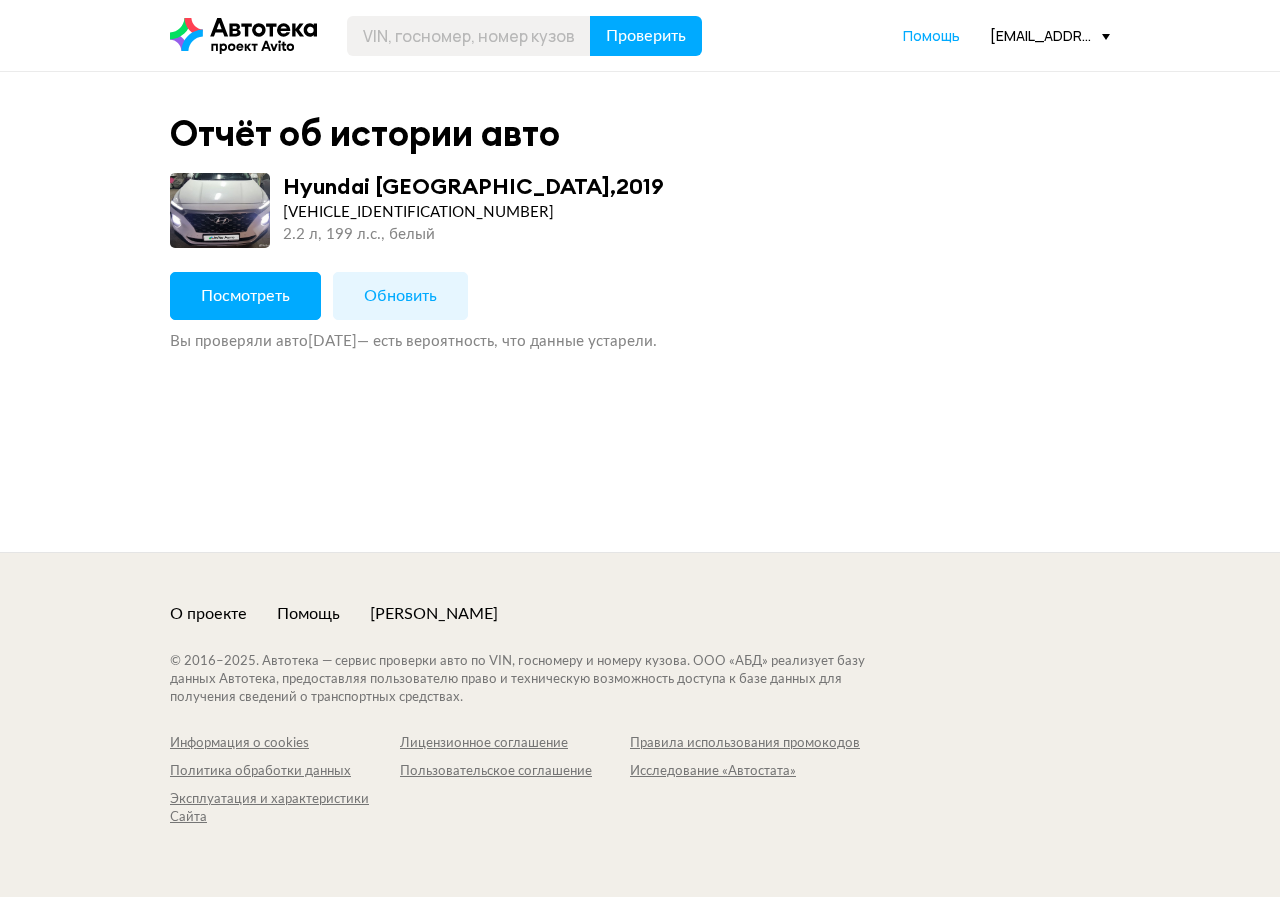 click on "Посмотреть" at bounding box center (245, 296) 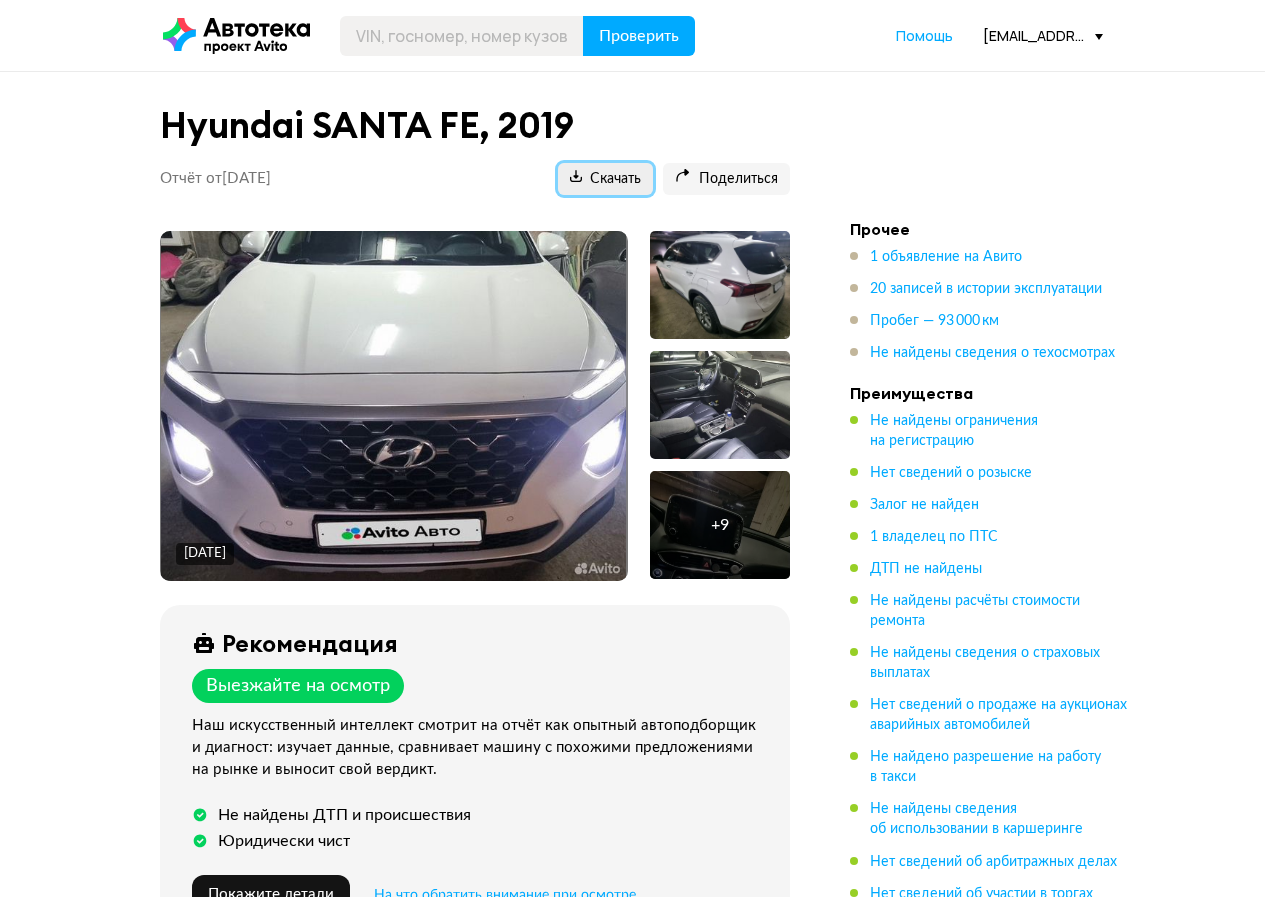 click on "Скачать" at bounding box center (605, 179) 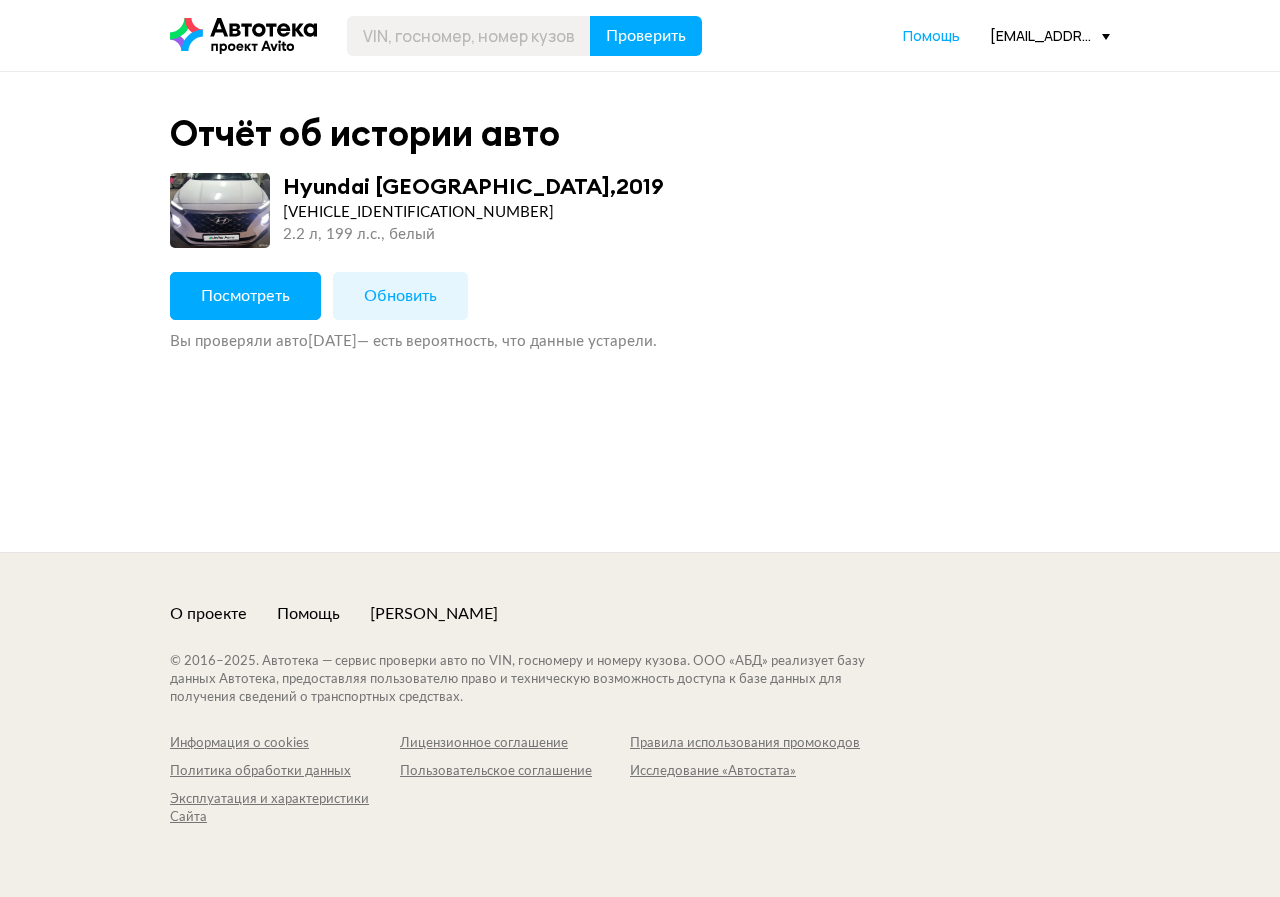 click on "Обновить" at bounding box center (400, 296) 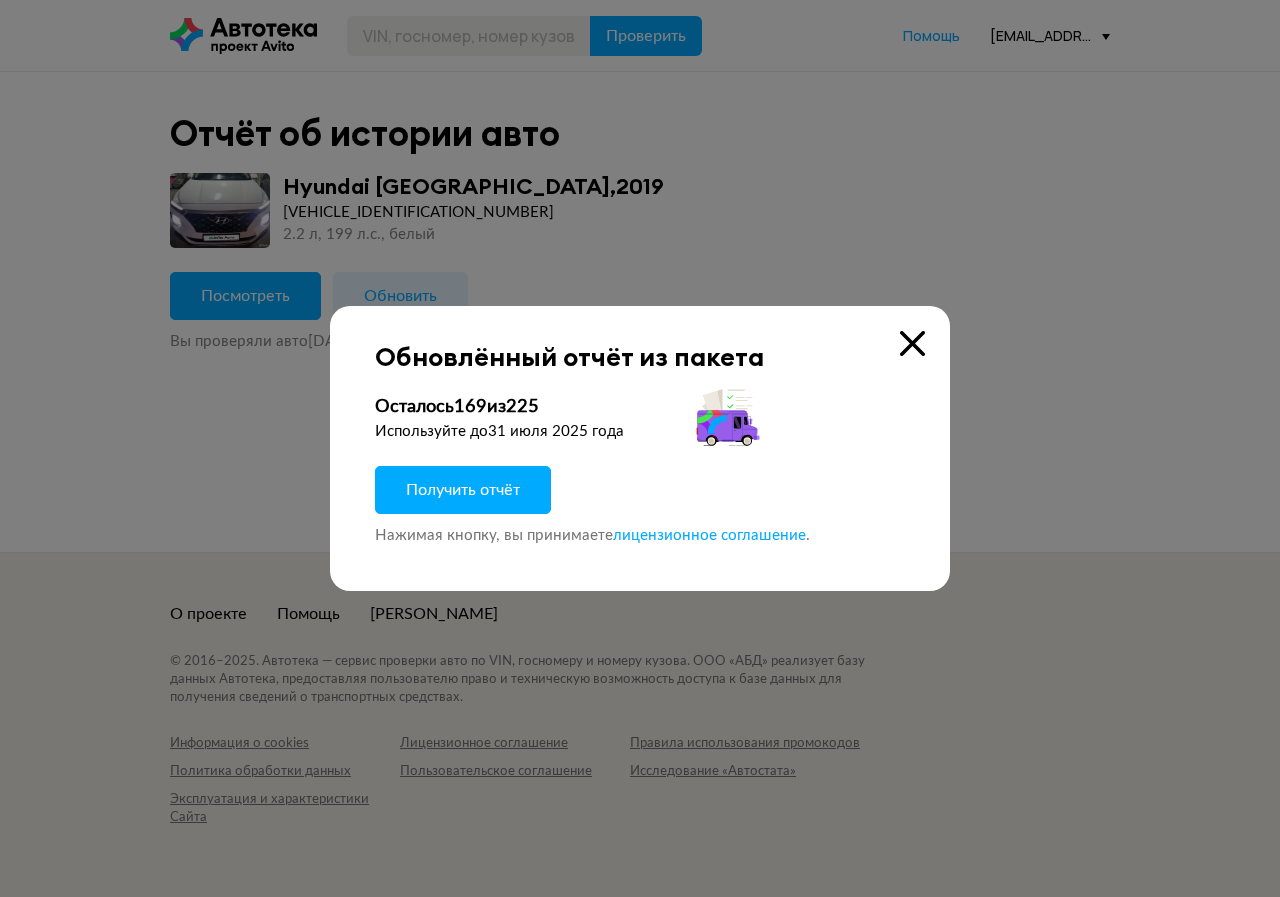 click on "Получить отчёт" at bounding box center [463, 490] 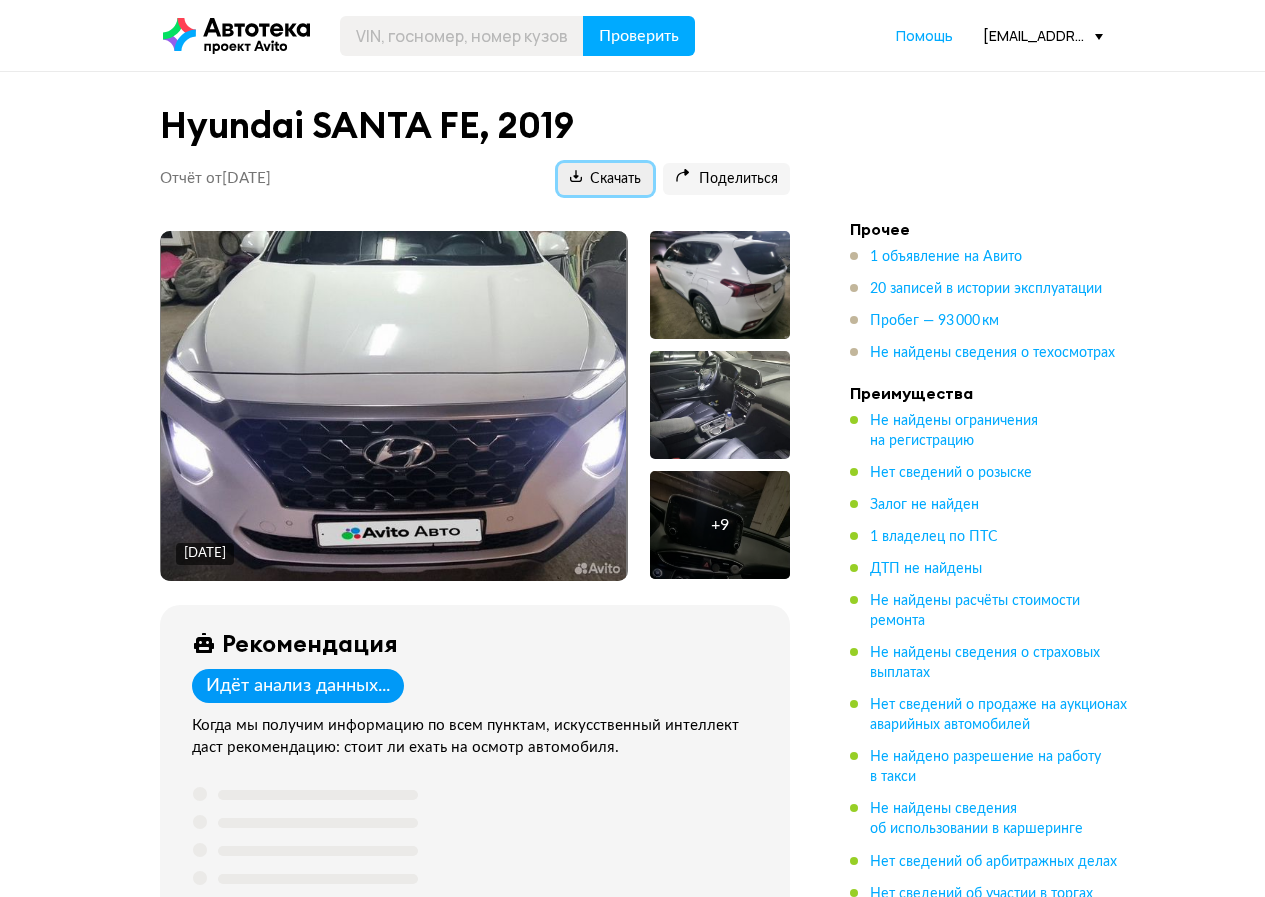 click on "Скачать" at bounding box center (605, 179) 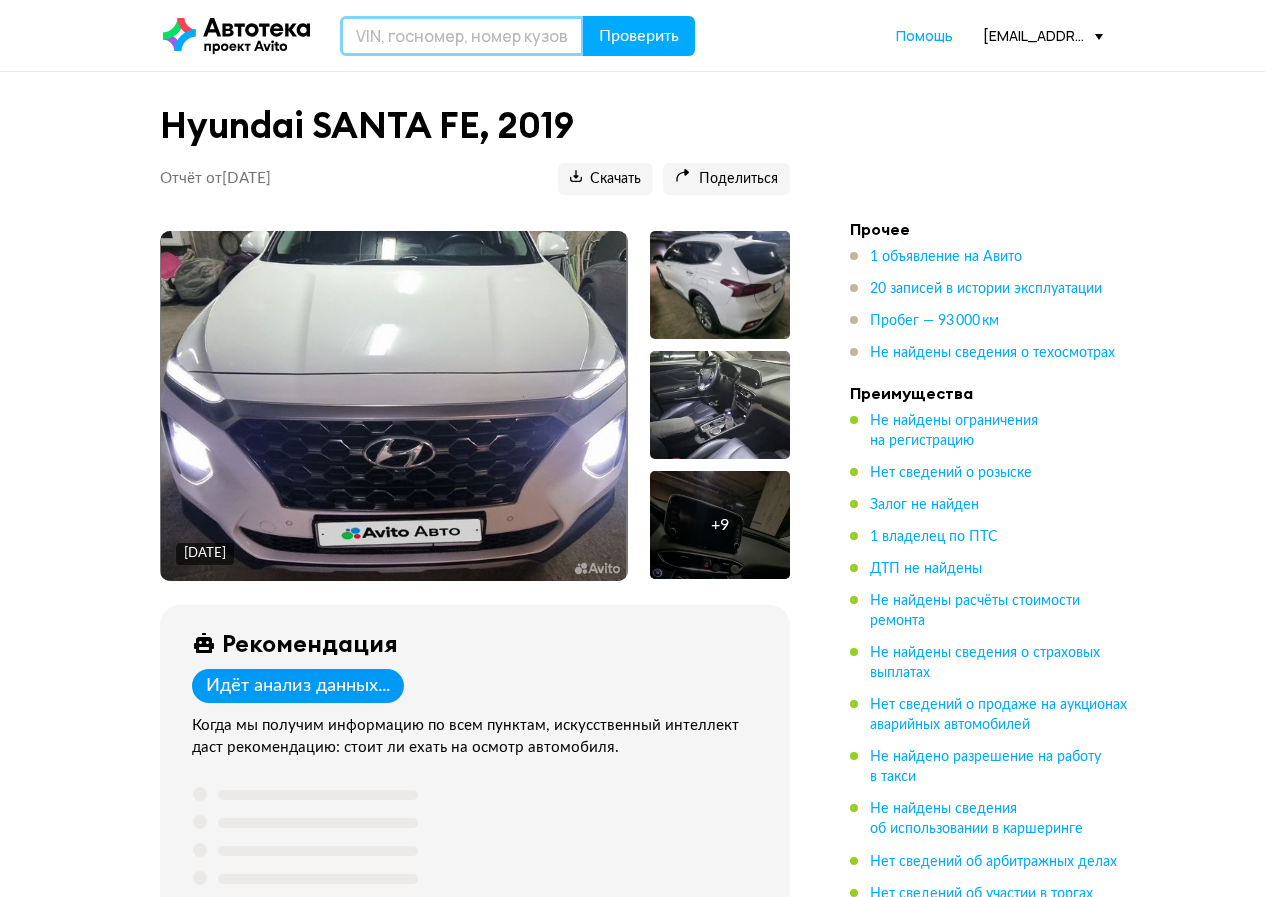 click at bounding box center (462, 36) 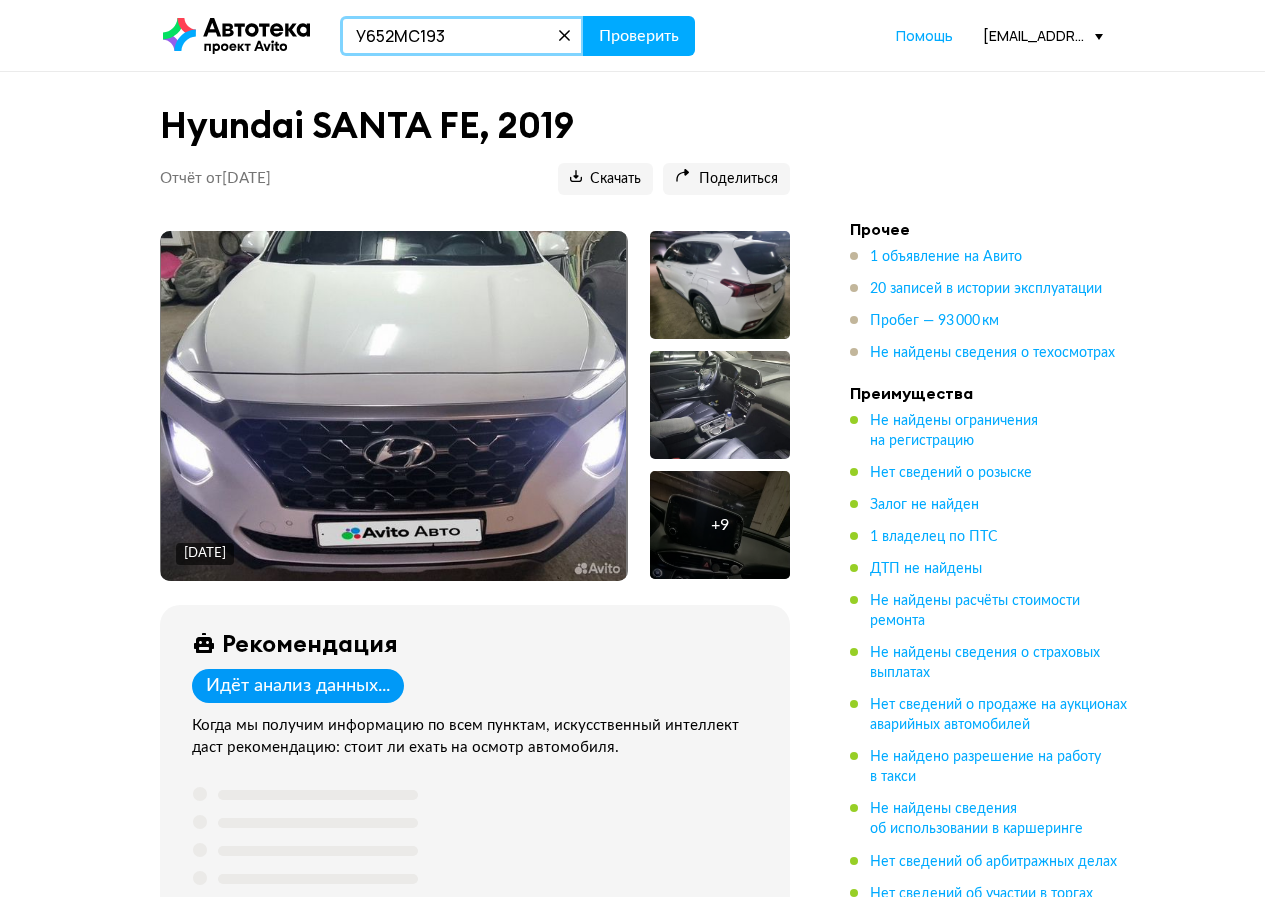 type on "У652МС193" 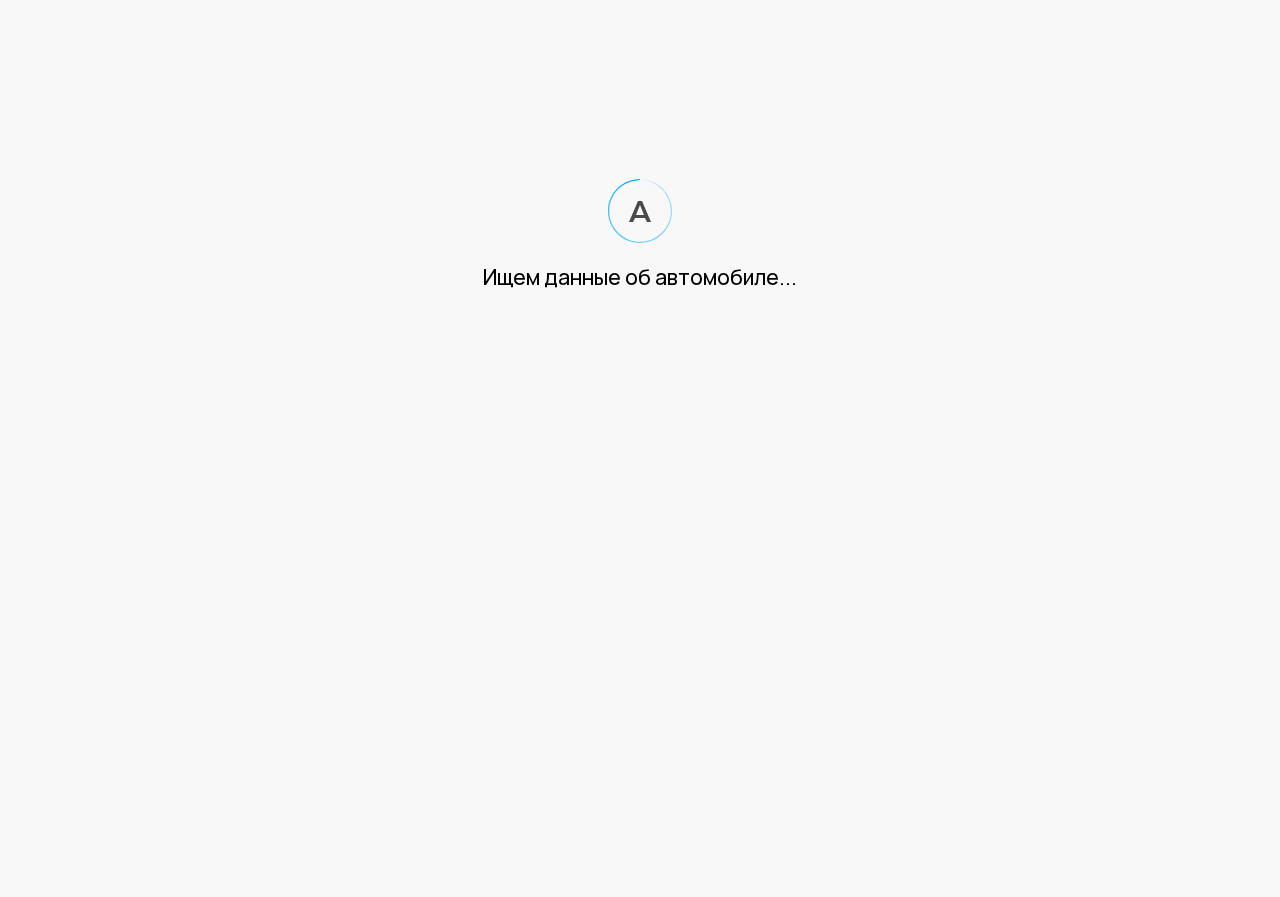 drag, startPoint x: 967, startPoint y: 35, endPoint x: 190, endPoint y: 2, distance: 777.70044 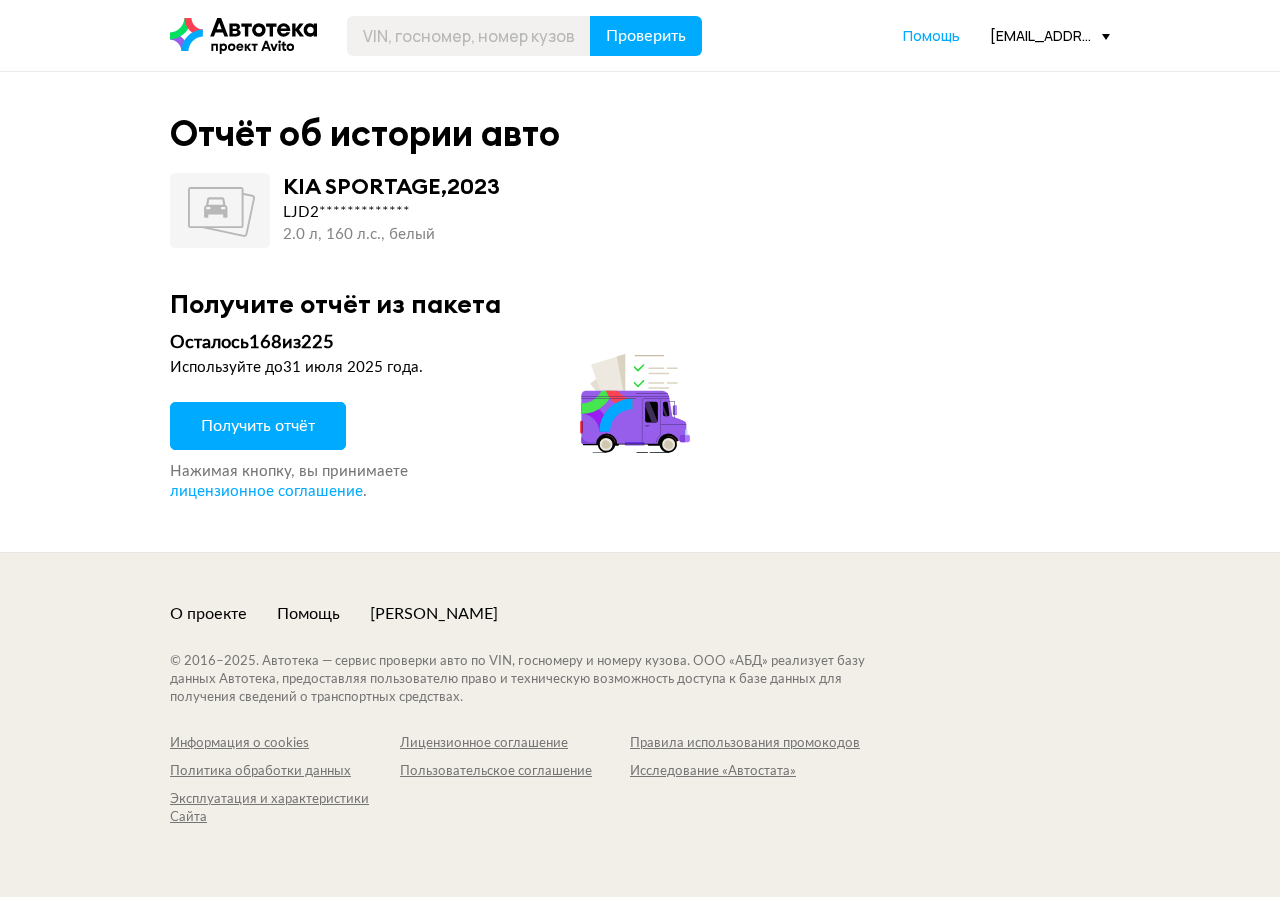 click on "Получить отчёт" at bounding box center (258, 426) 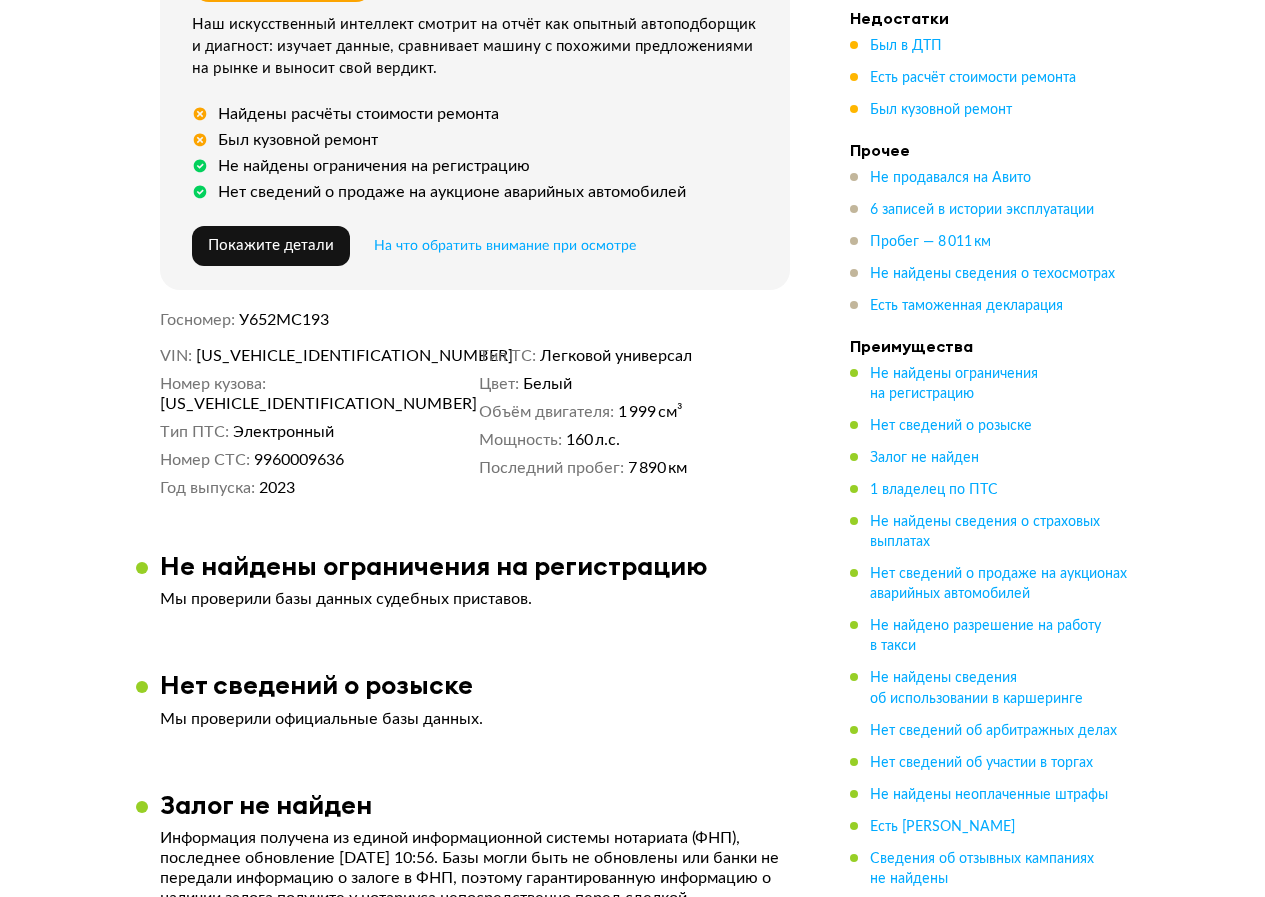 scroll, scrollTop: 400, scrollLeft: 0, axis: vertical 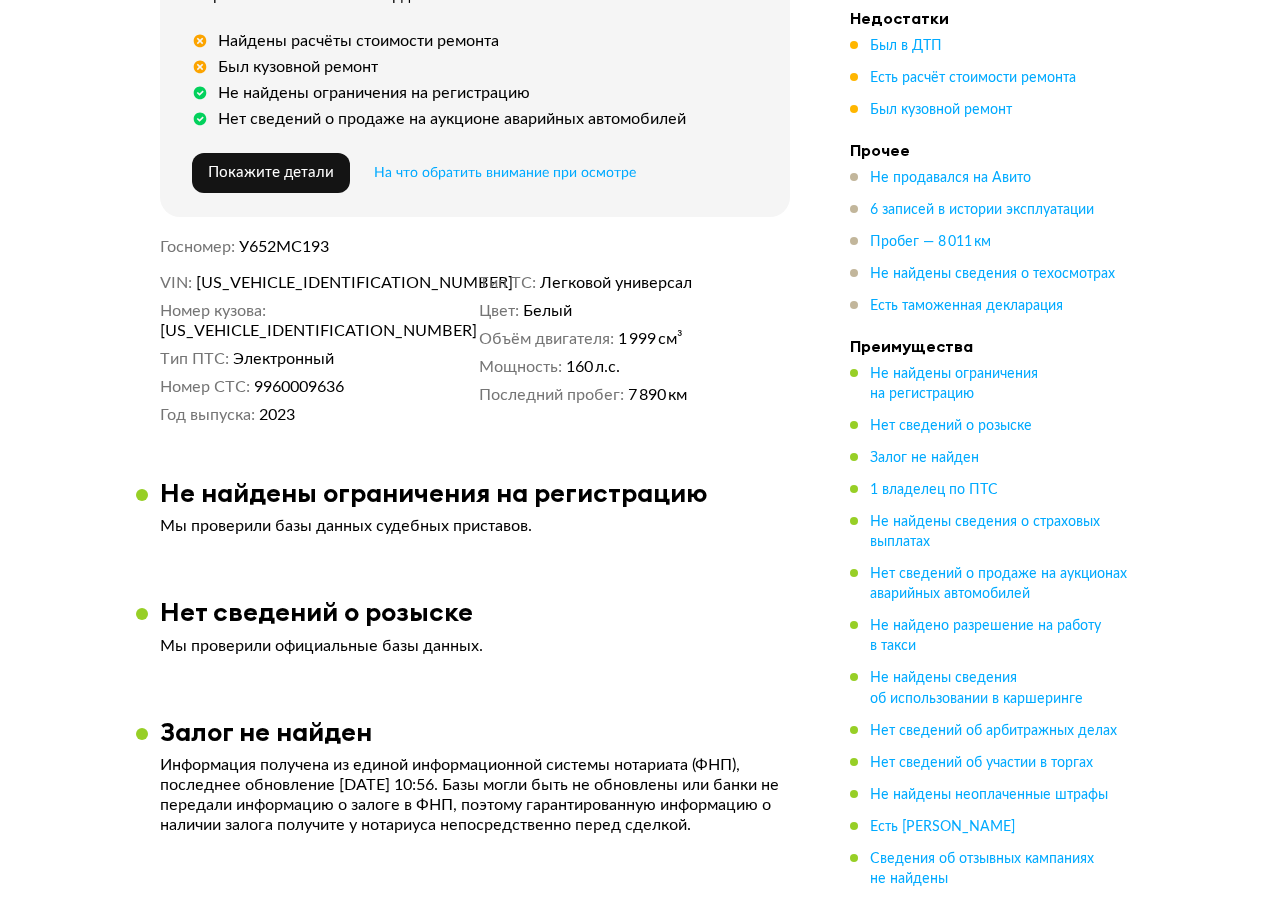 click on "LJD2AA140P0316424" at bounding box center [311, 283] 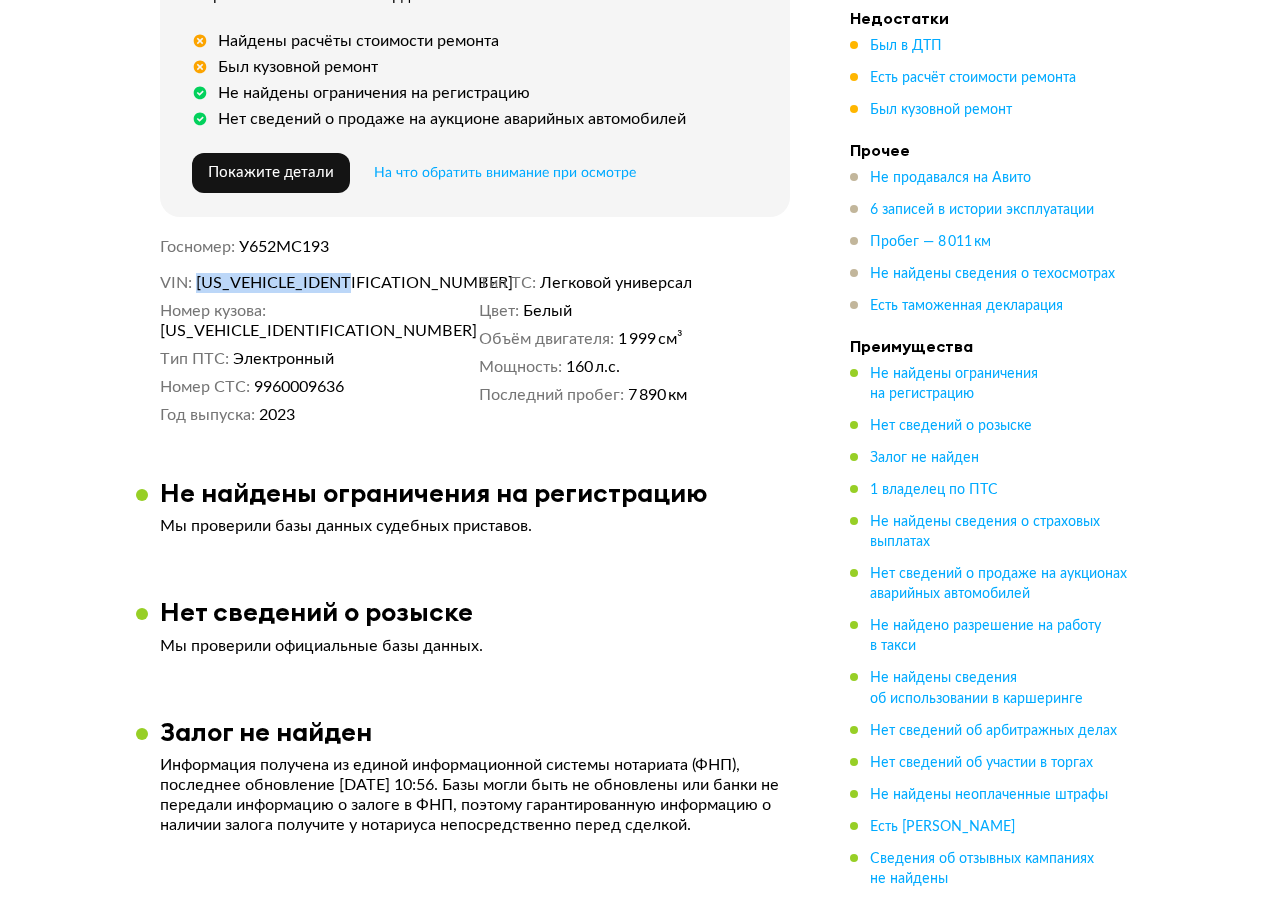 click on "LJD2AA140P0316424" at bounding box center (311, 283) 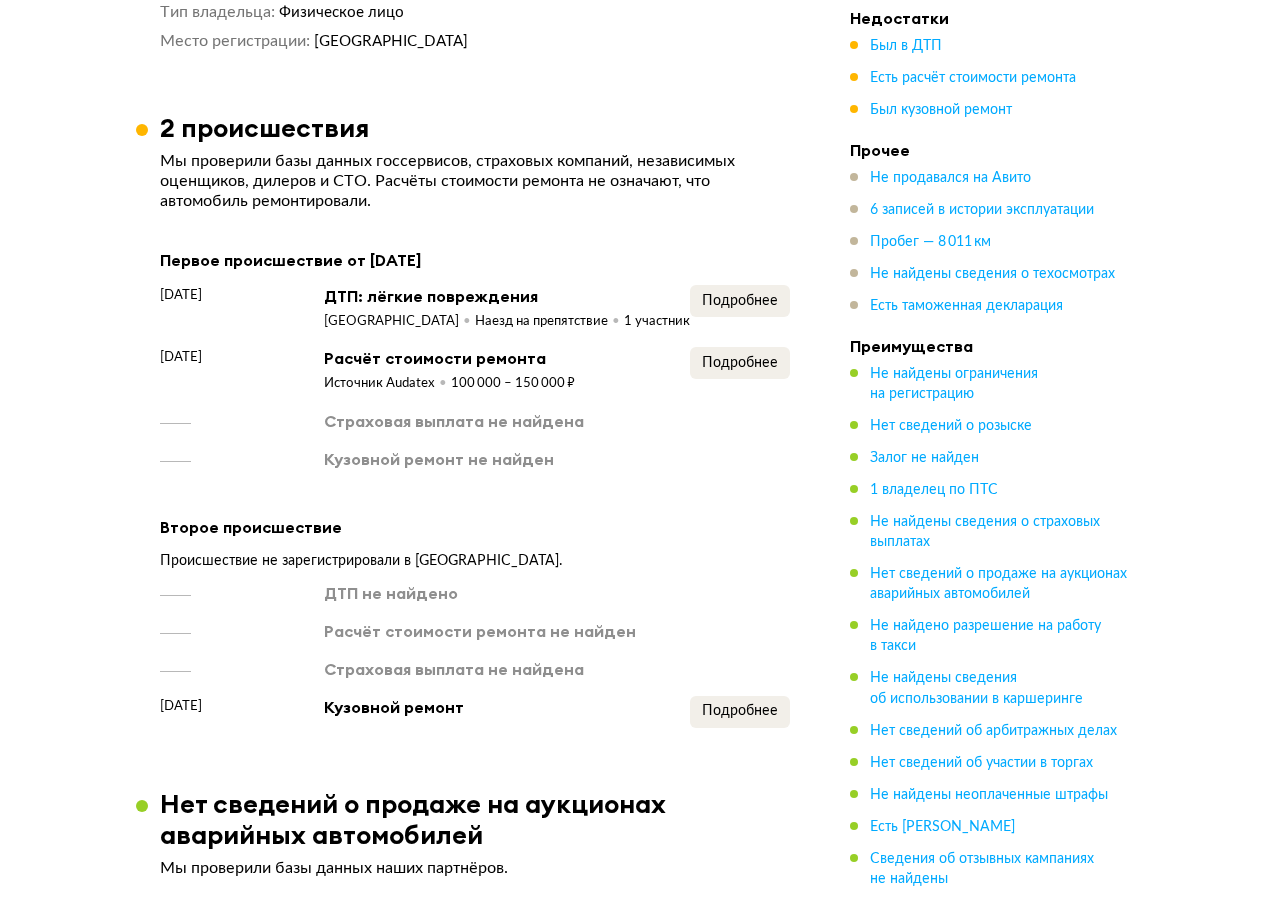 scroll, scrollTop: 1400, scrollLeft: 0, axis: vertical 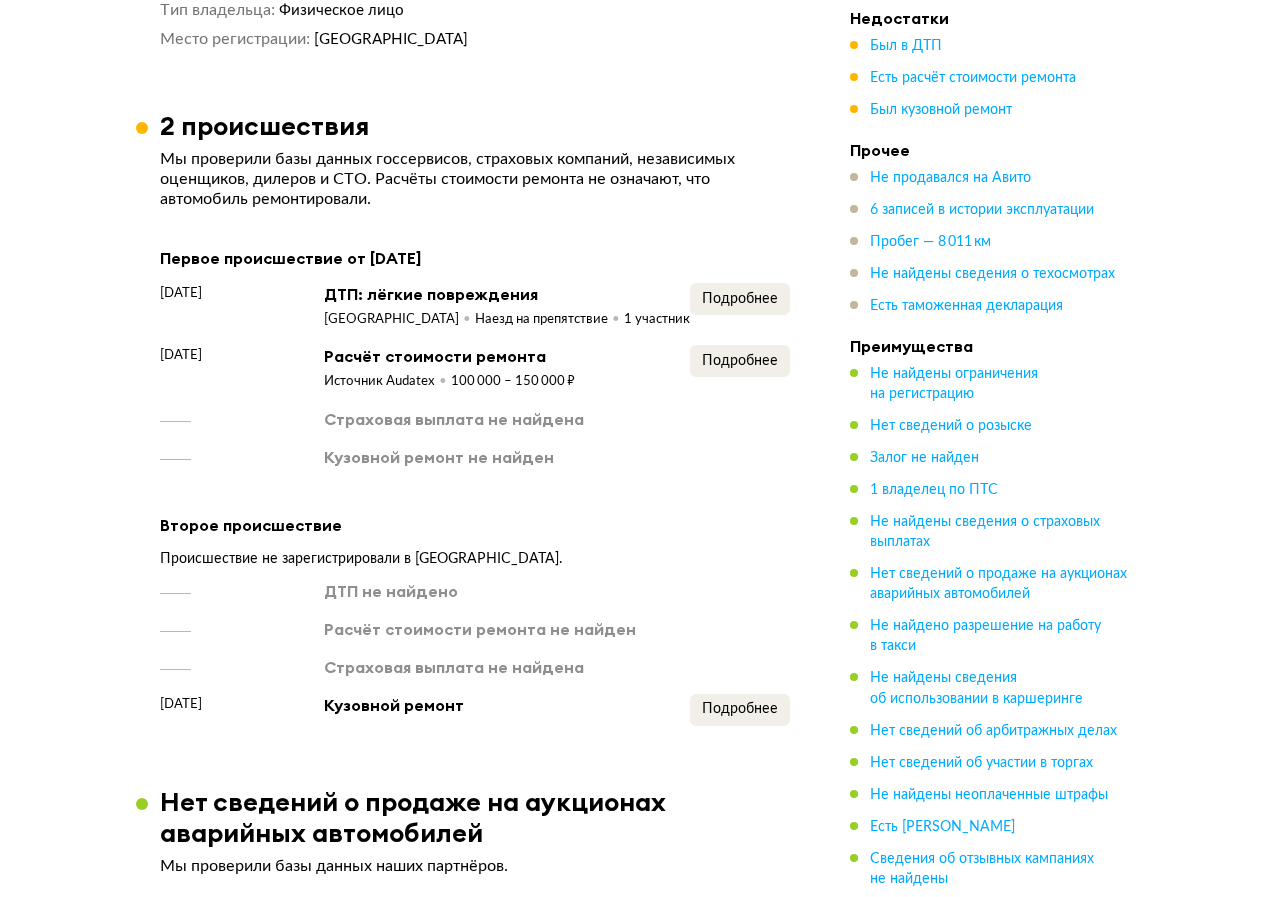 click on "Первое происшествие от 15 апреля 2024 года 15 апреля 2024 года ДТП: лёгкие повреждения Краснодарский край Наезд на препятствие 1 участник Подробнее 25 апреля 2024 года Расчёт стоимости ремонта Источник Audatex 100 000 – 150 000 ₽ Подробнее Страховая выплата не найдена Кузовной ремонт не найден" at bounding box center [475, 356] 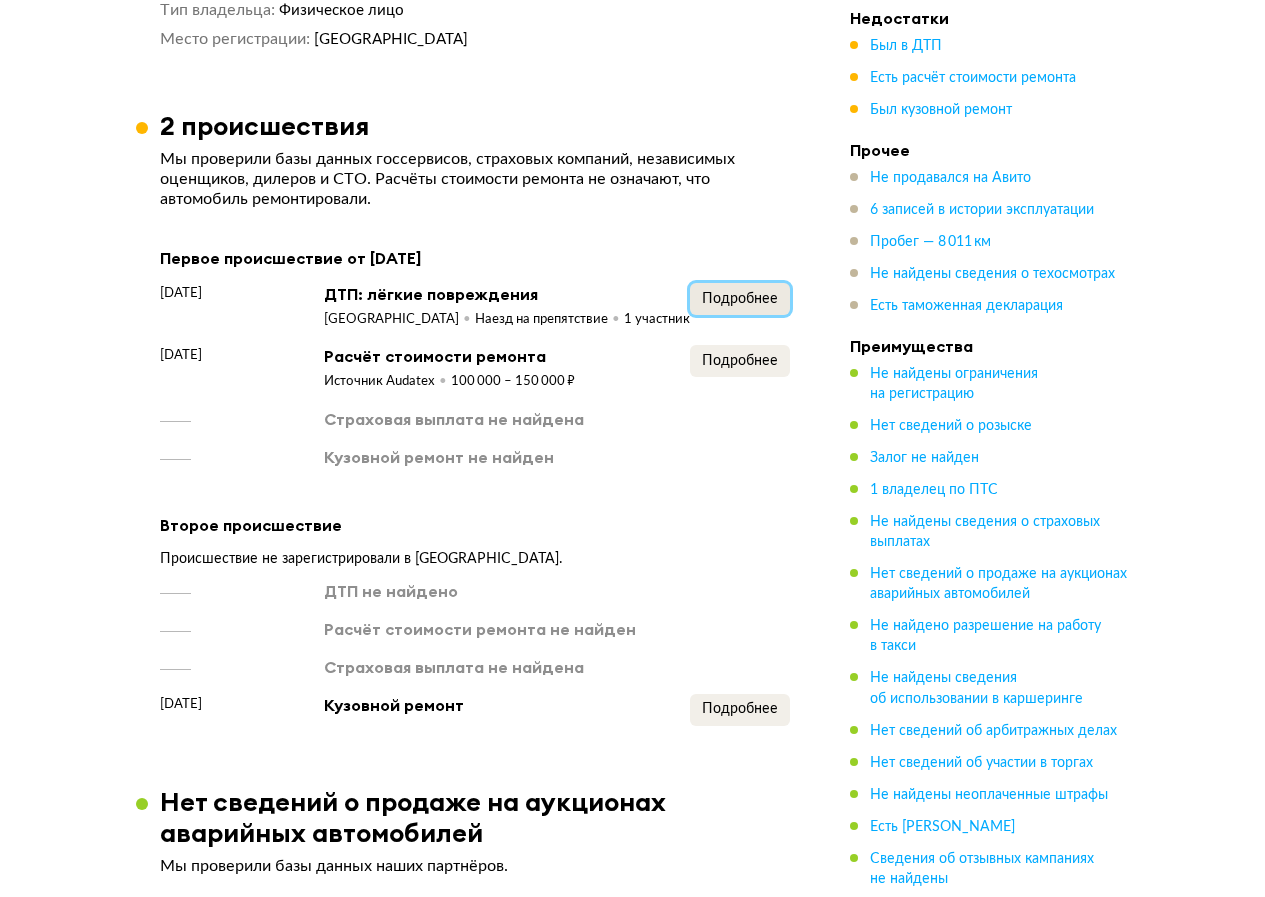 click on "Подробнее" at bounding box center [740, 299] 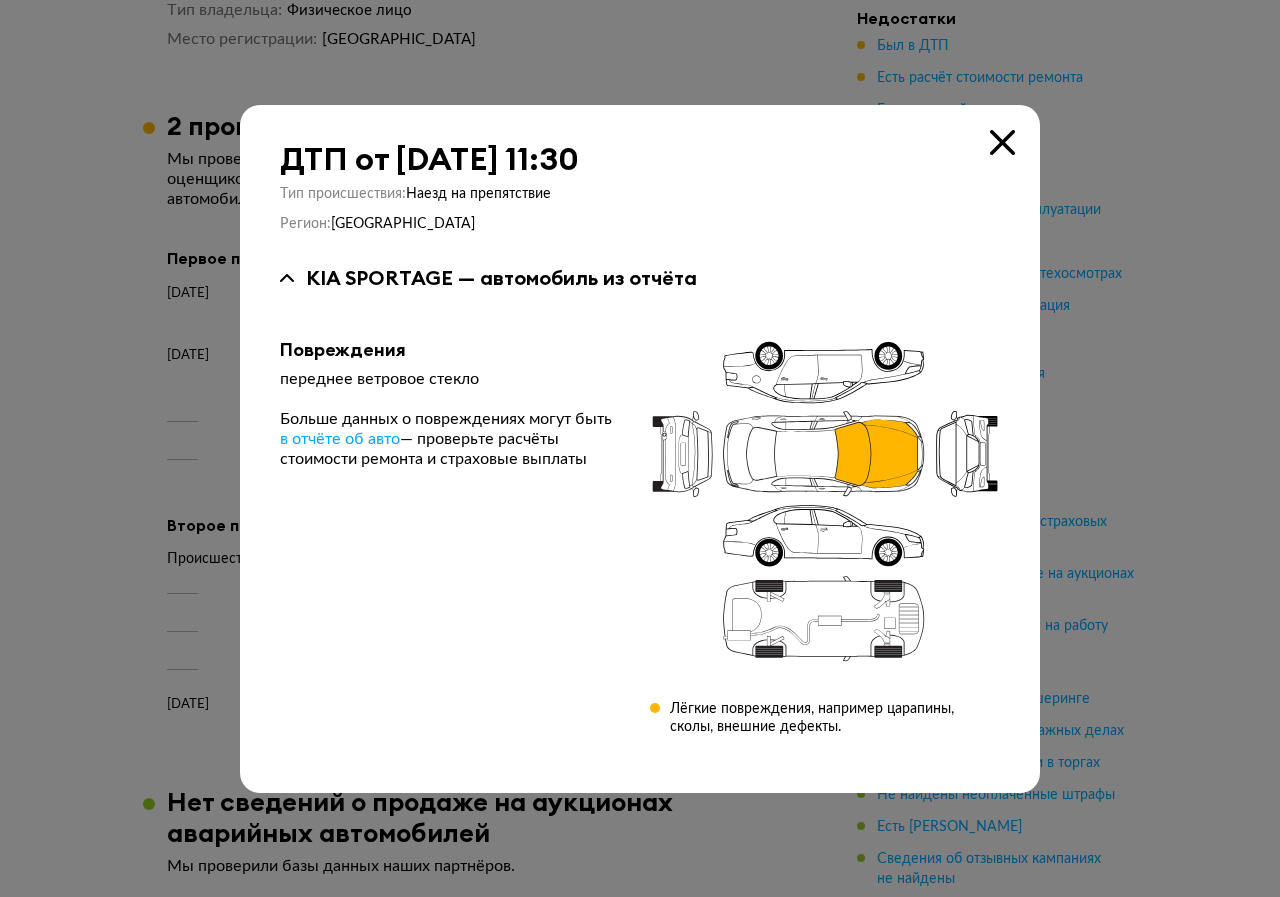 click at bounding box center (1002, 142) 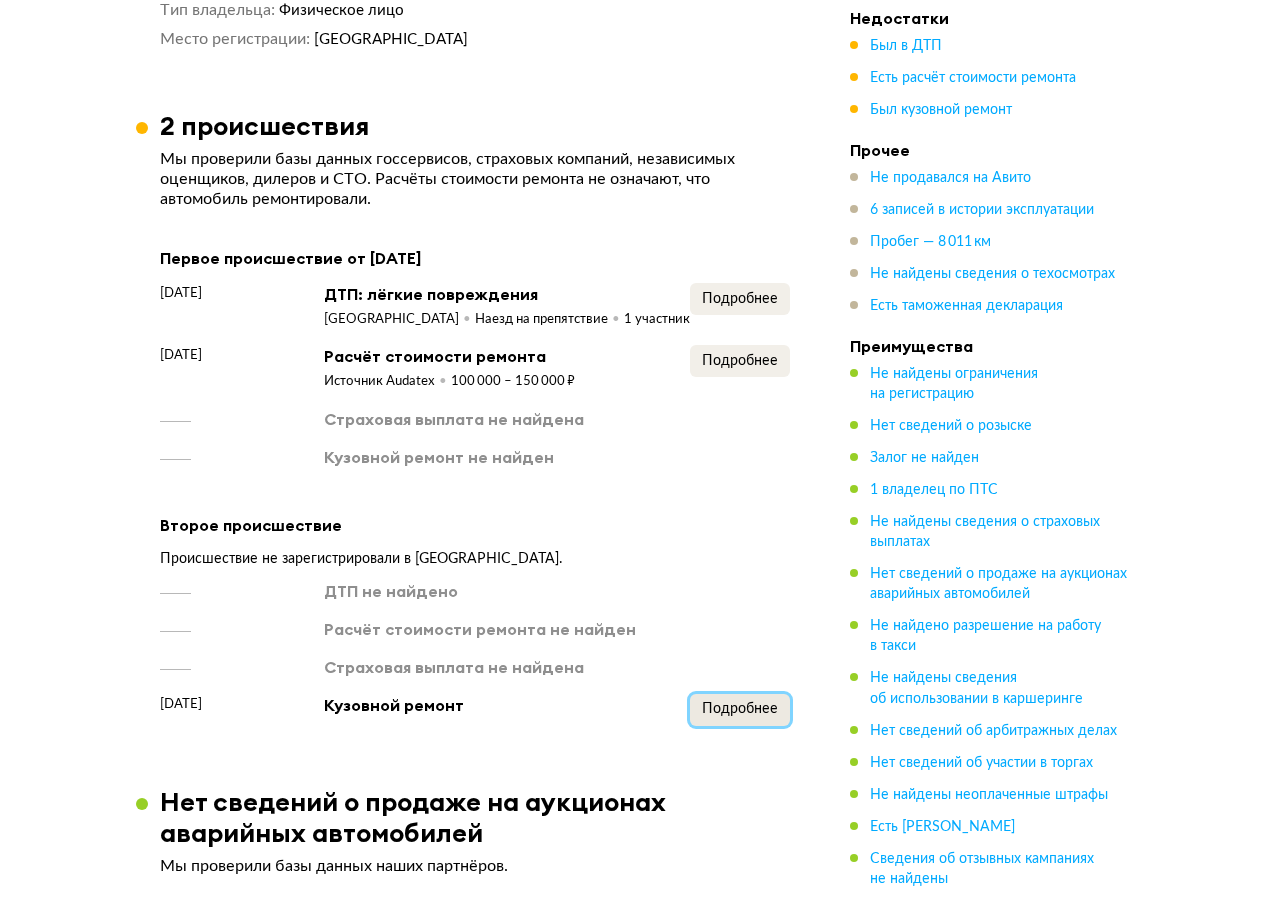 click on "Подробнее" at bounding box center (740, 709) 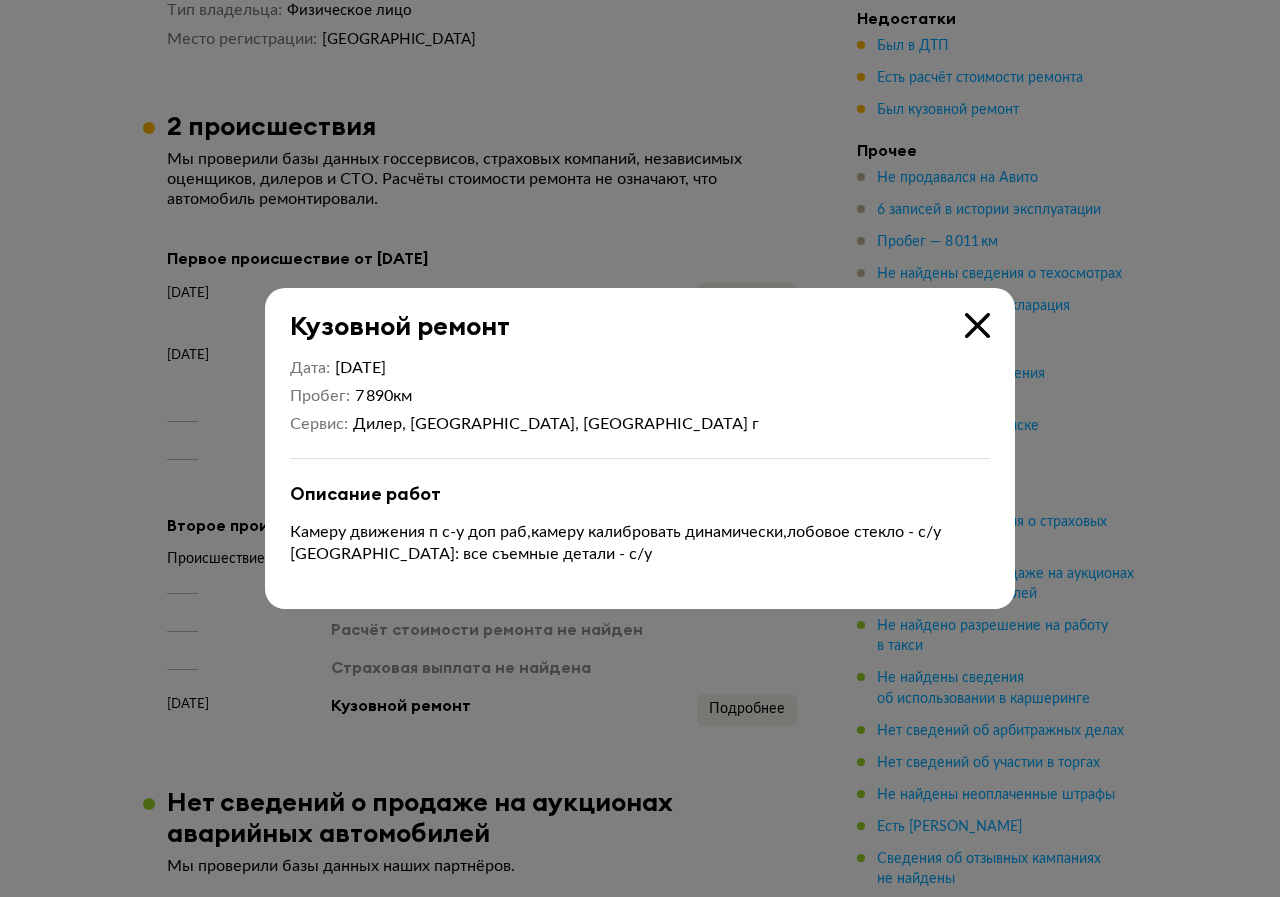 click on "Кузовной ремонт" at bounding box center [627, 314] 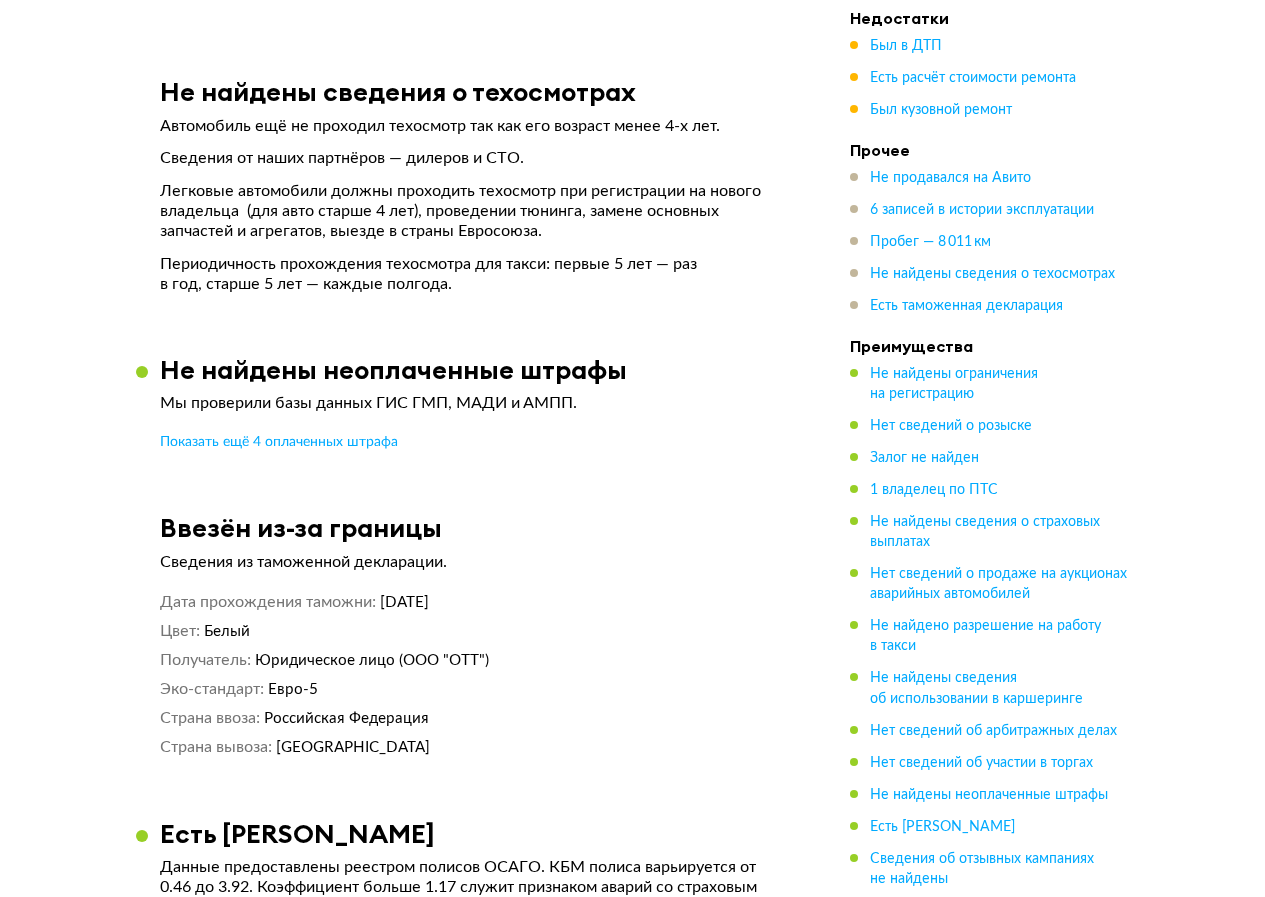scroll, scrollTop: 4668, scrollLeft: 0, axis: vertical 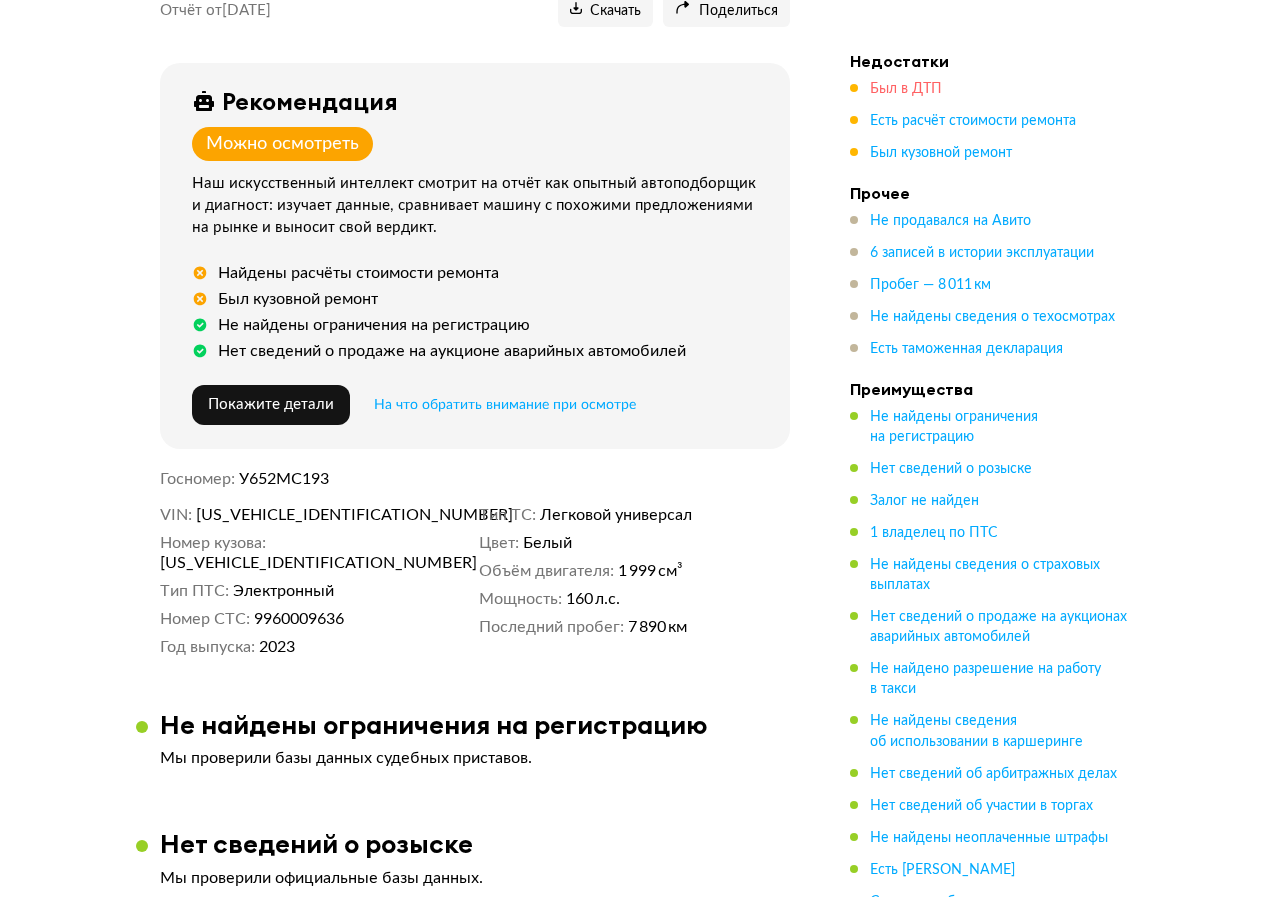 click on "Был в ДТП" at bounding box center (906, 89) 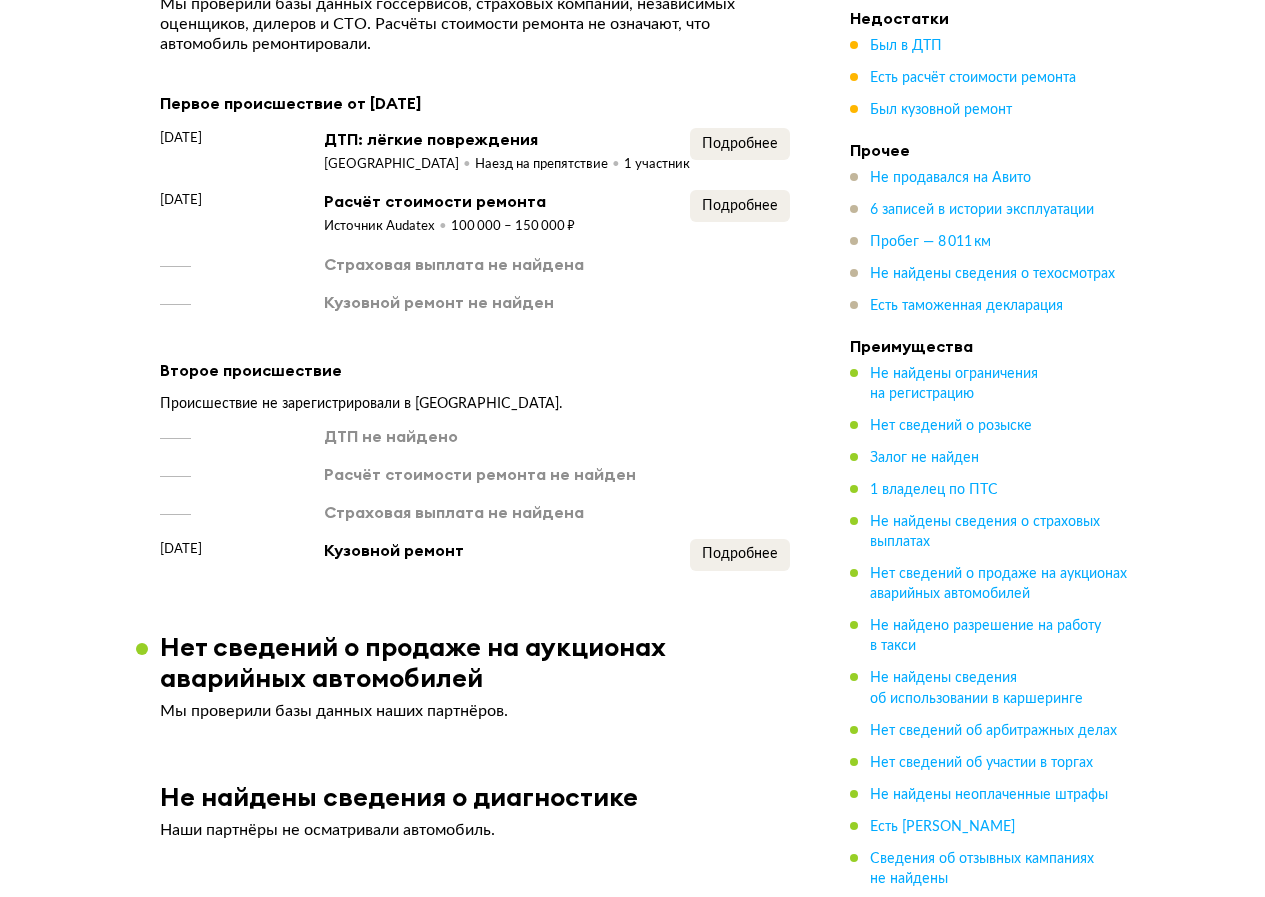 scroll, scrollTop: 1583, scrollLeft: 0, axis: vertical 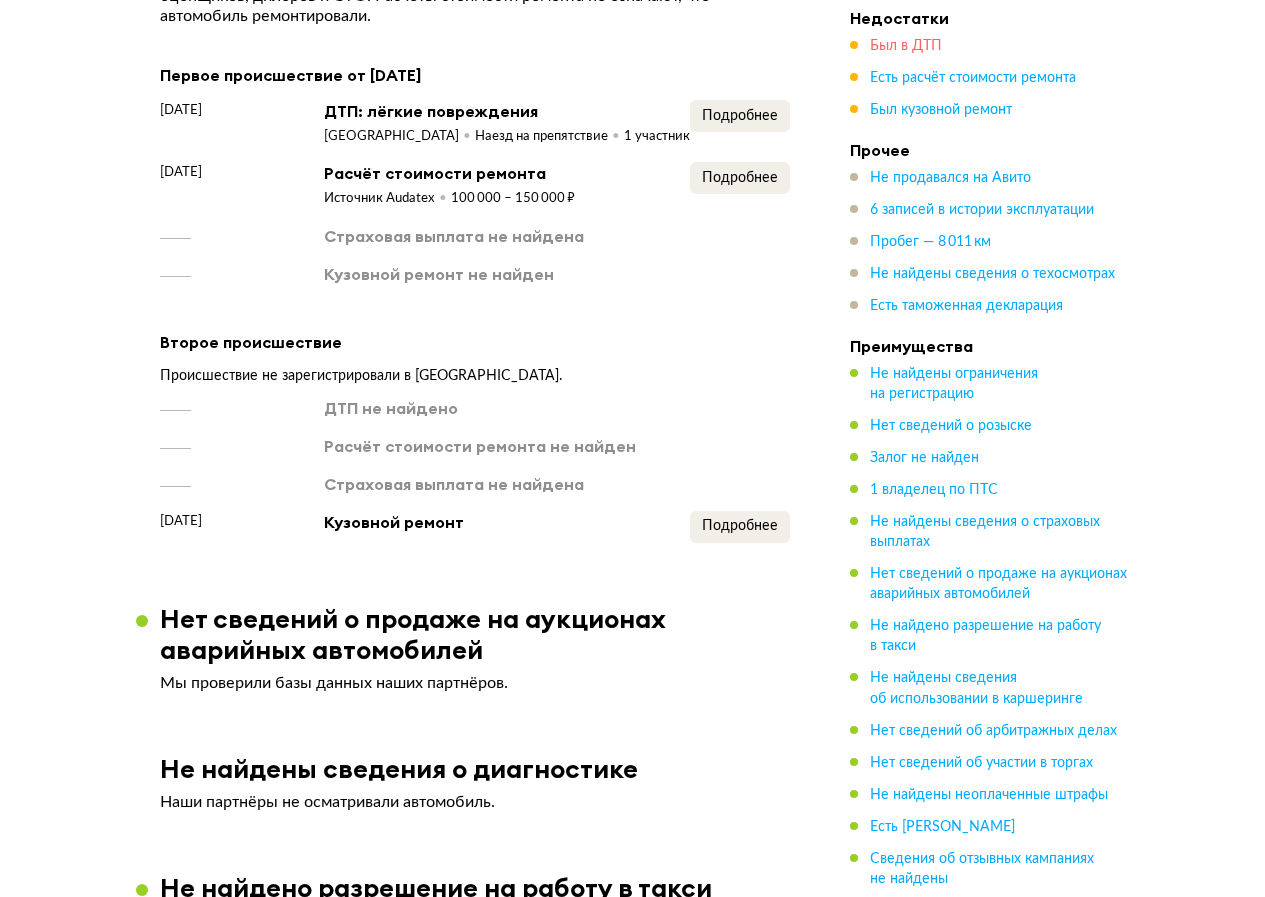 click on "Был в ДТП" at bounding box center (906, 46) 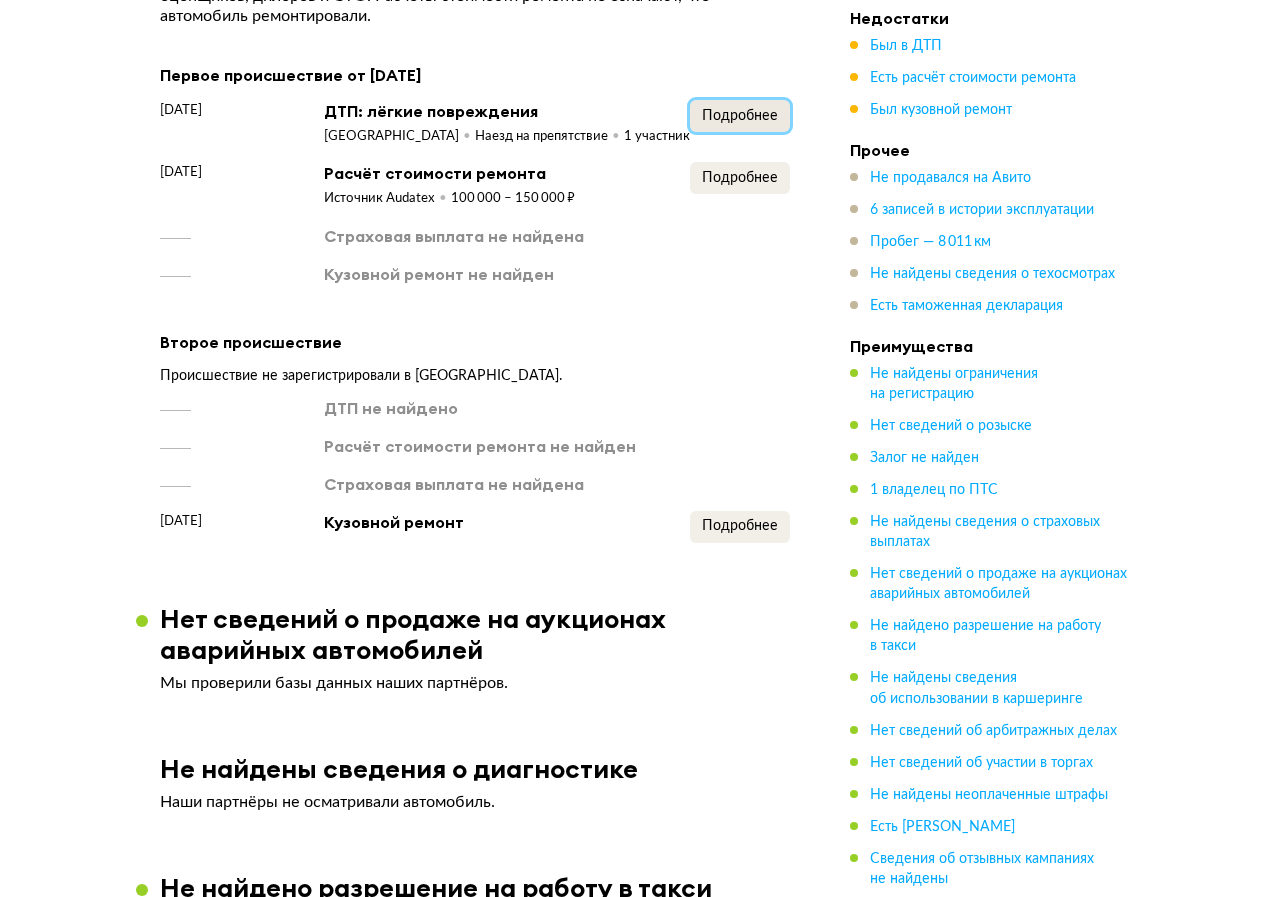 click on "Подробнее" at bounding box center (740, 116) 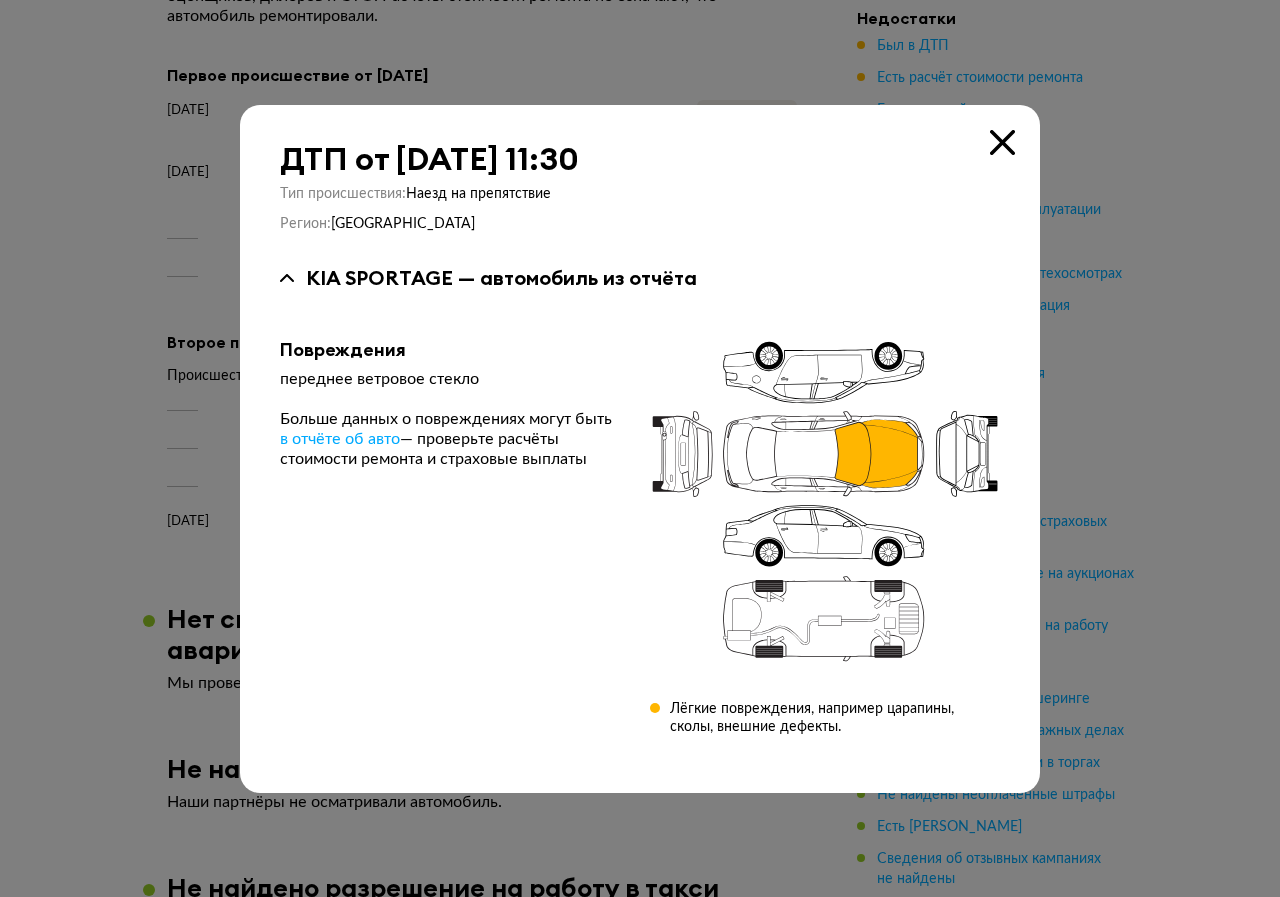 click at bounding box center [1002, 142] 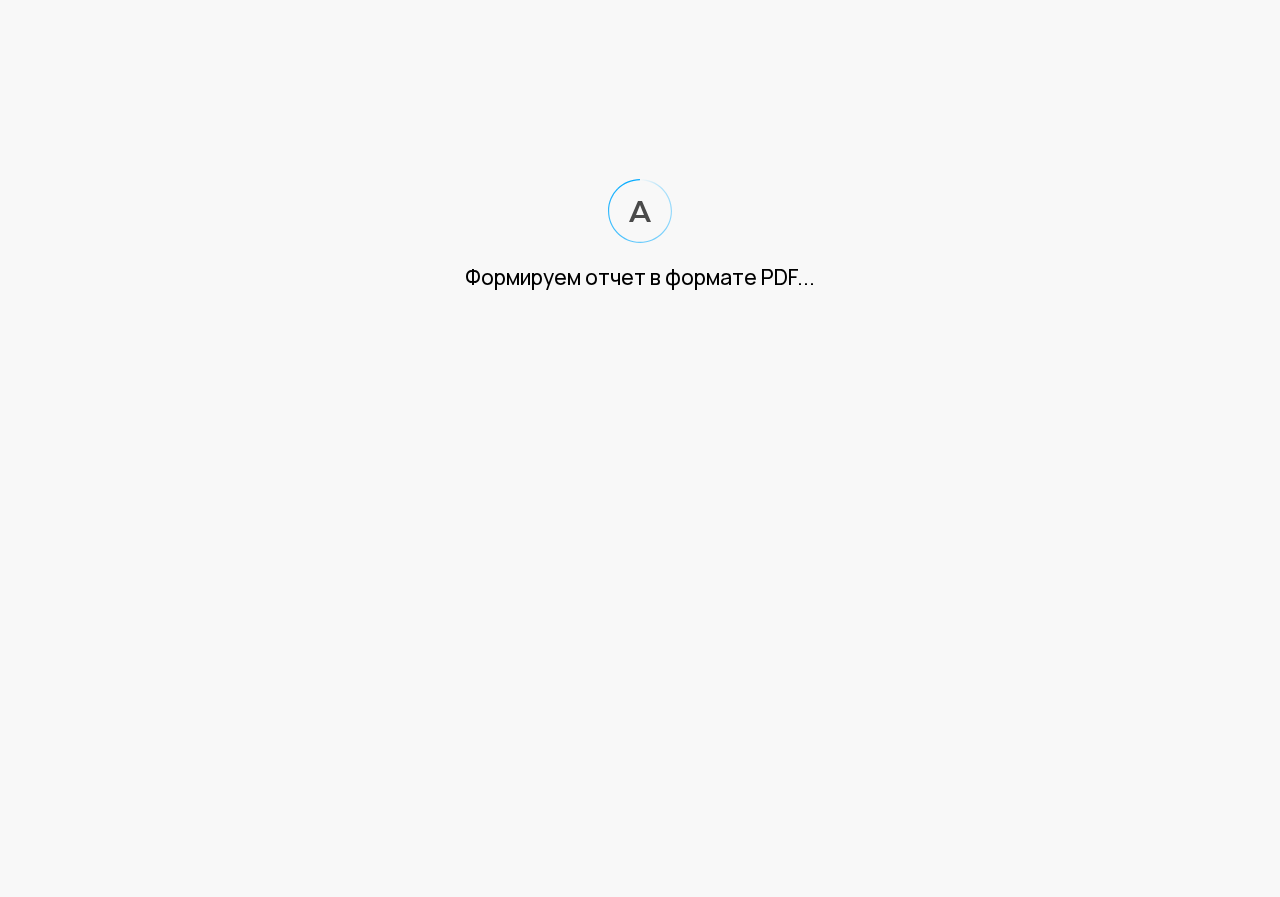 scroll, scrollTop: 0, scrollLeft: 0, axis: both 